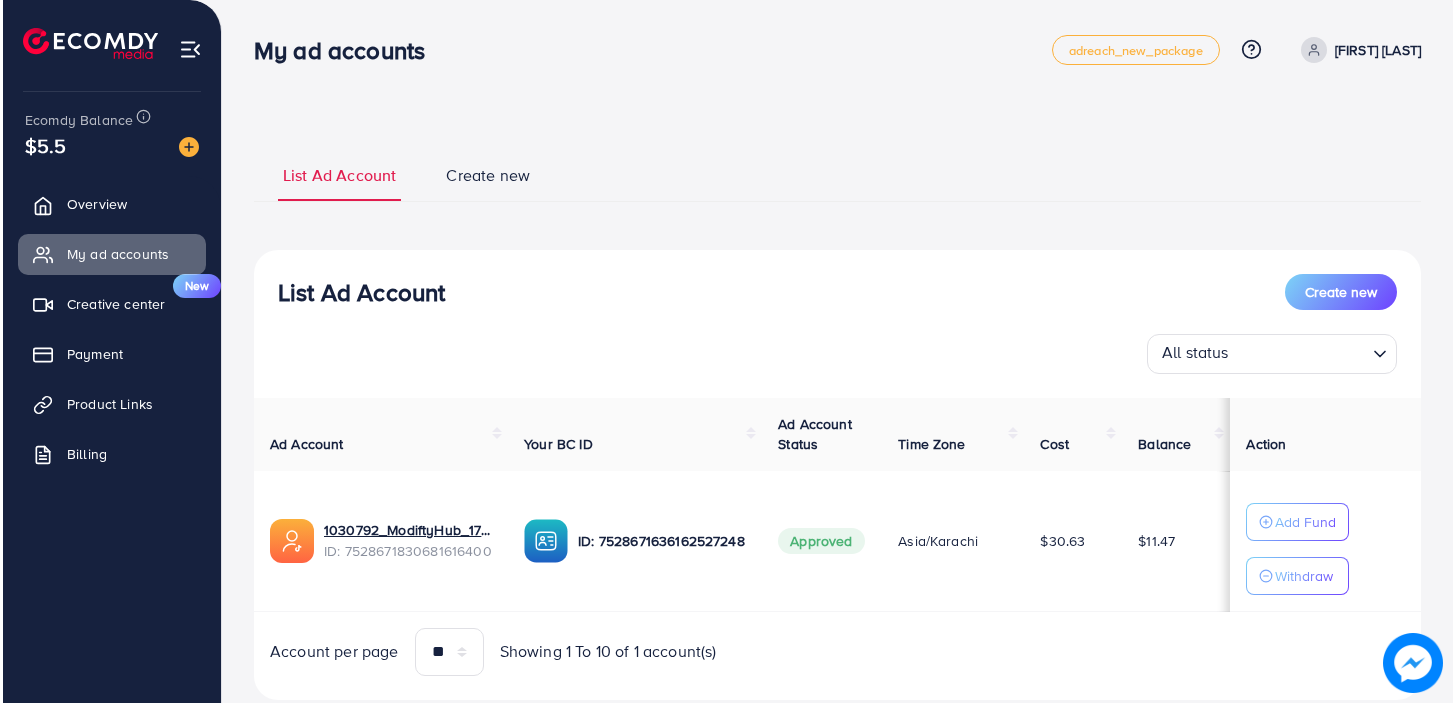 scroll, scrollTop: 0, scrollLeft: 0, axis: both 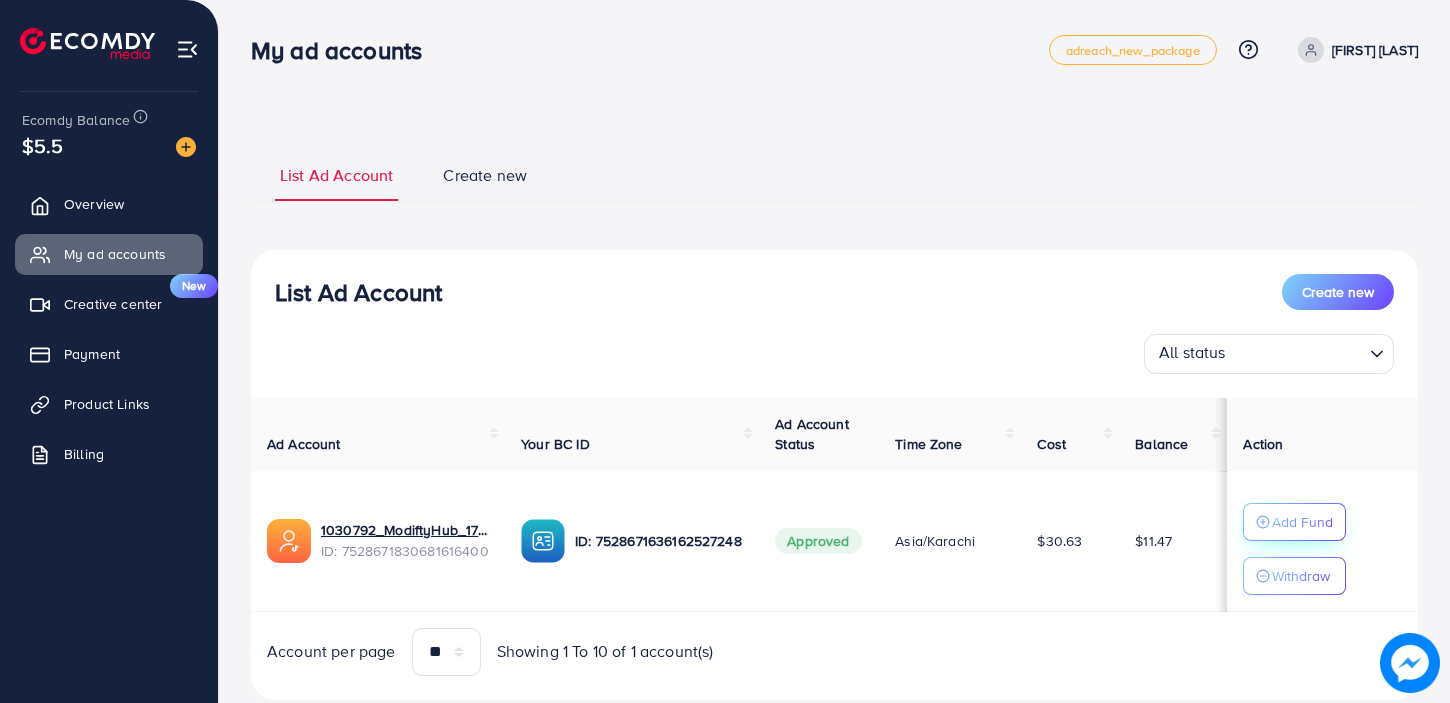 click on "Add Fund" at bounding box center [1302, 522] 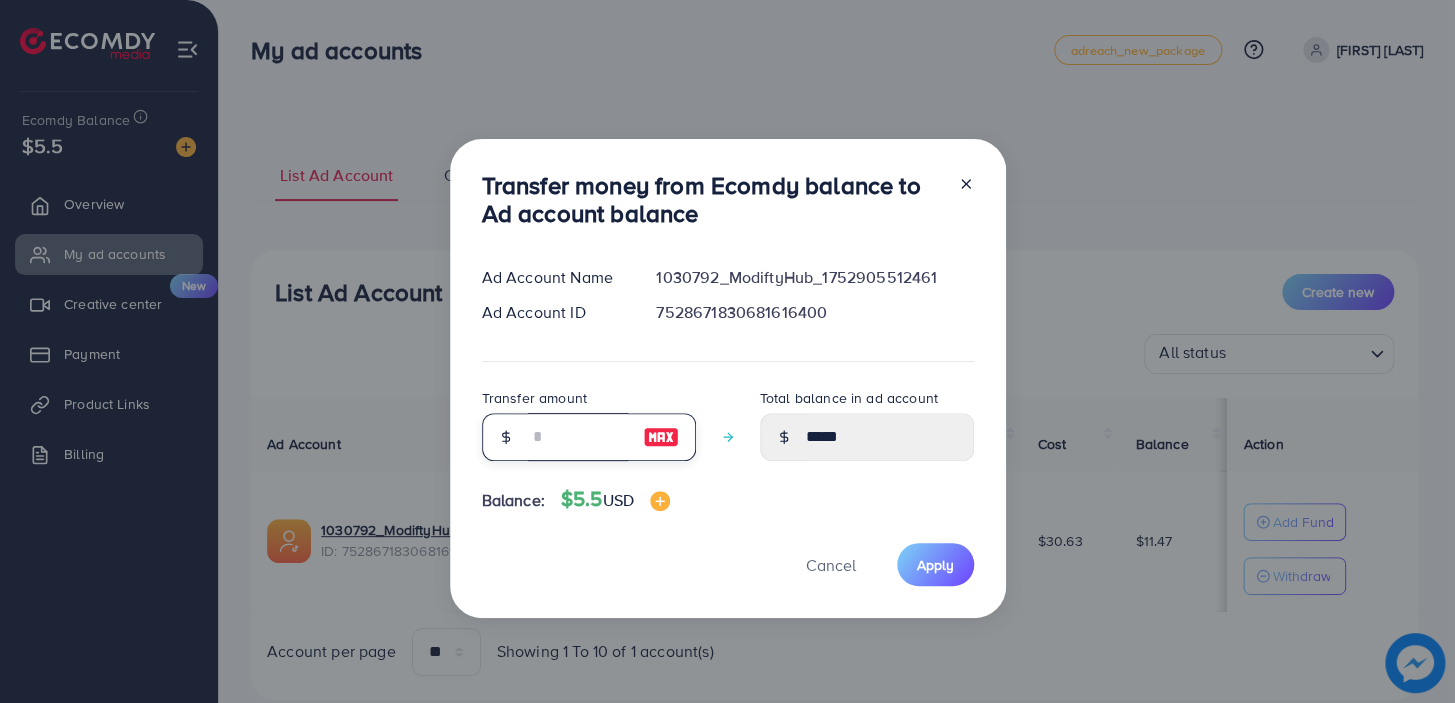 click at bounding box center [578, 437] 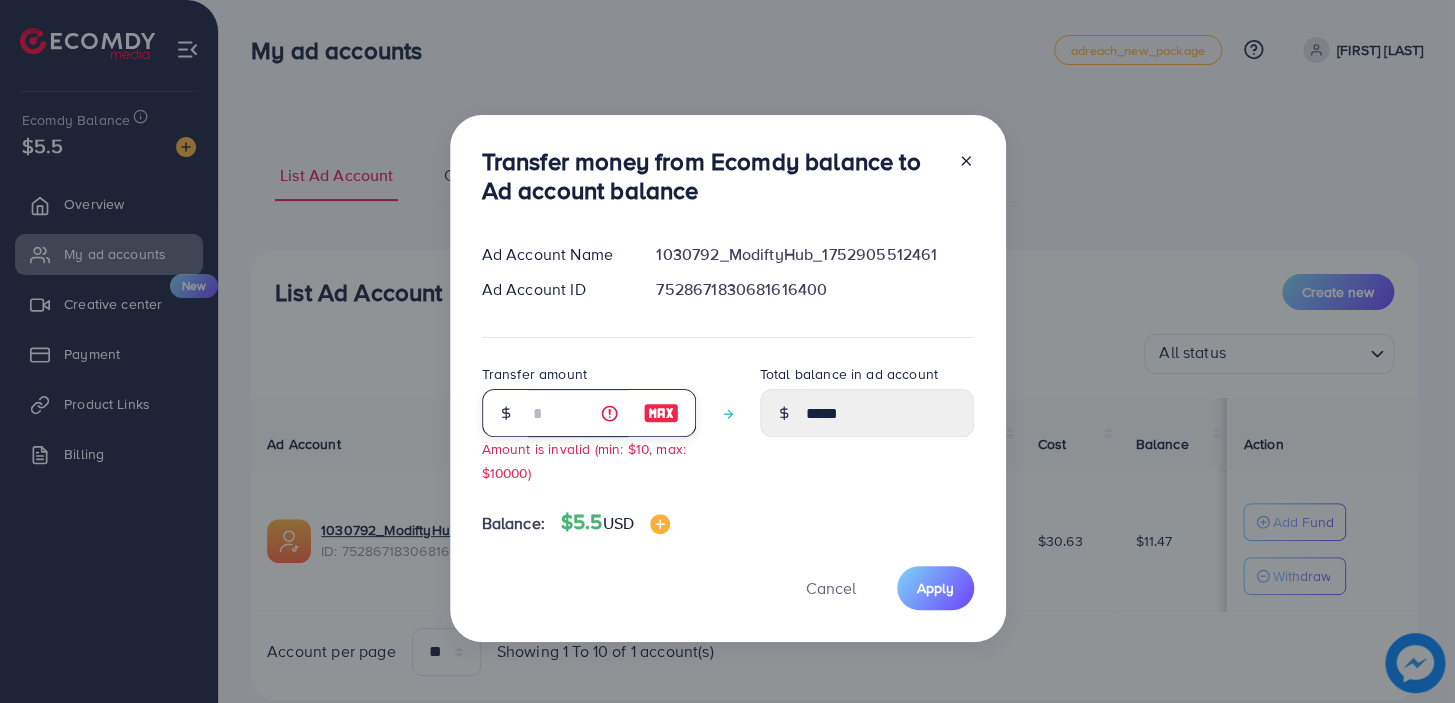 type on "*****" 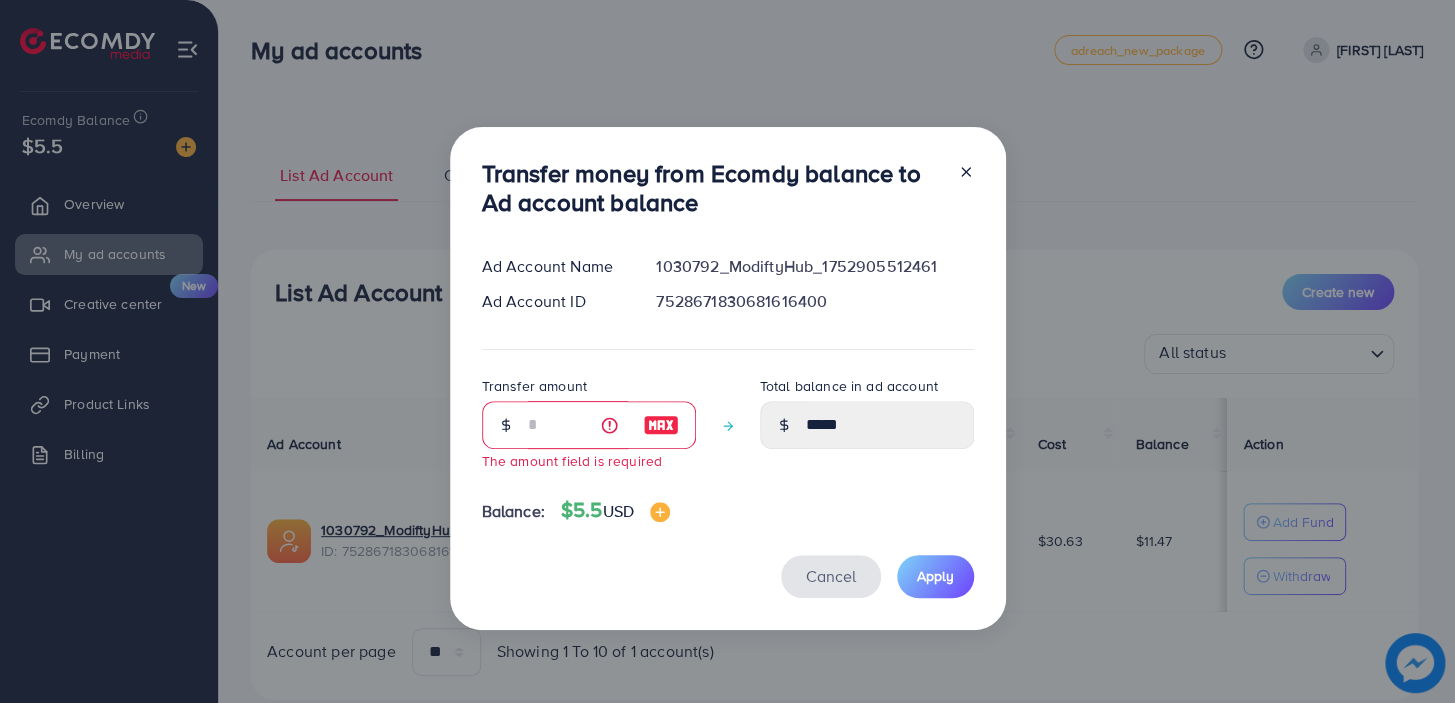 click on "Cancel" at bounding box center [831, 576] 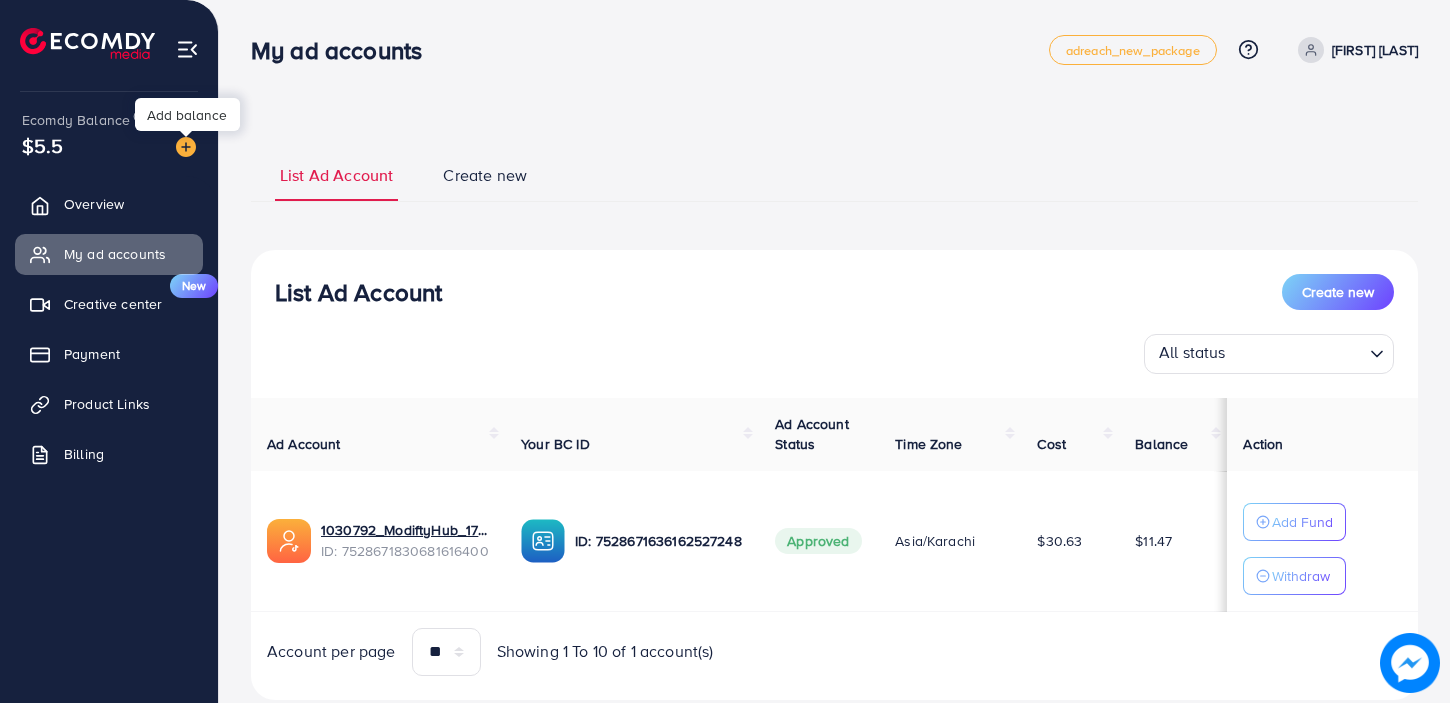 click at bounding box center (186, 147) 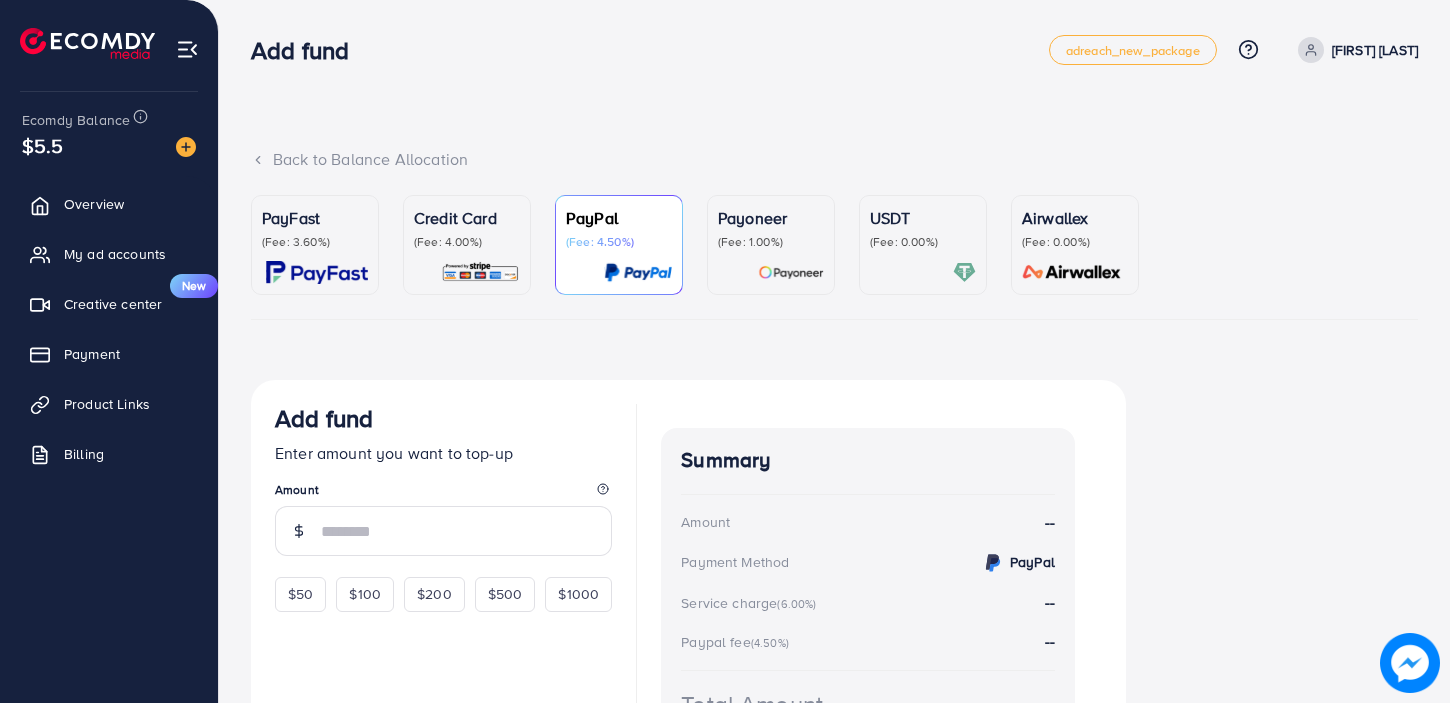 click on "Credit Card   (Fee: 4.00%)" at bounding box center [467, 245] 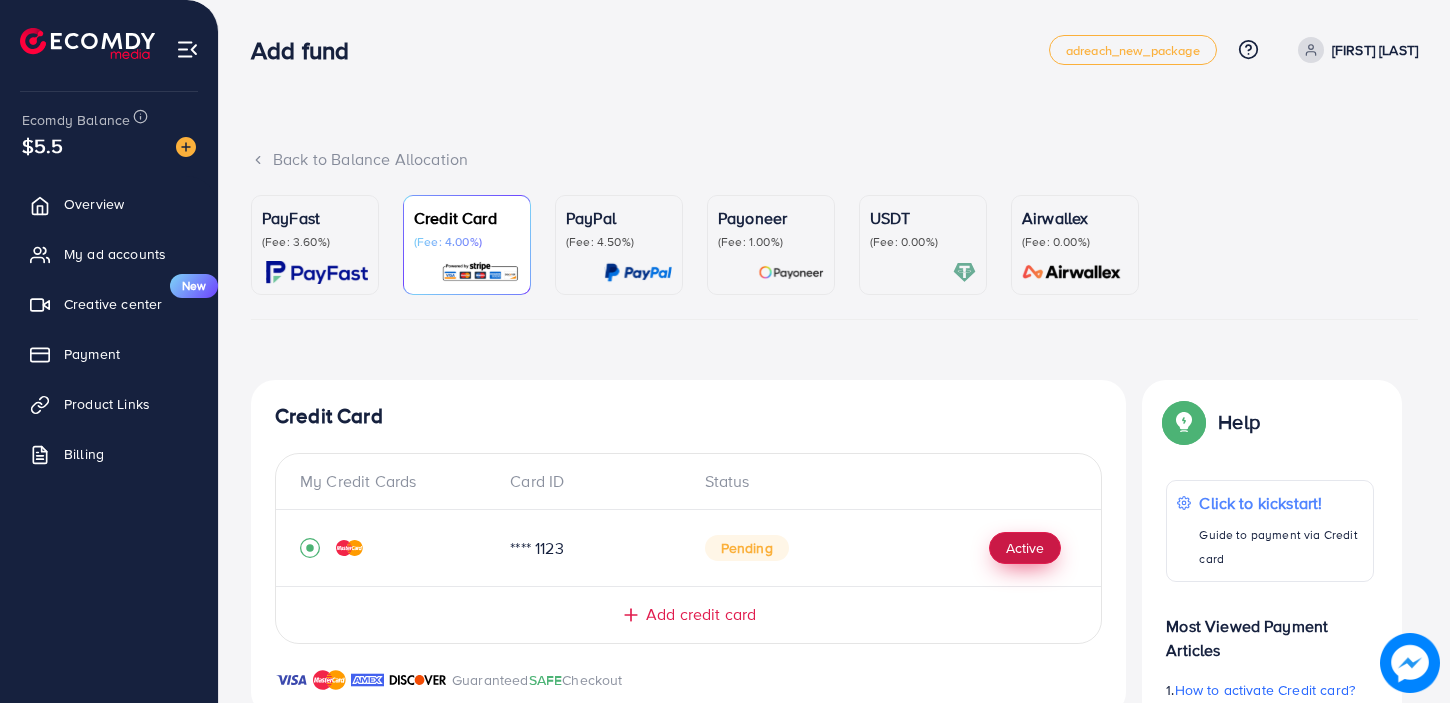 click on "Active" at bounding box center (1025, 548) 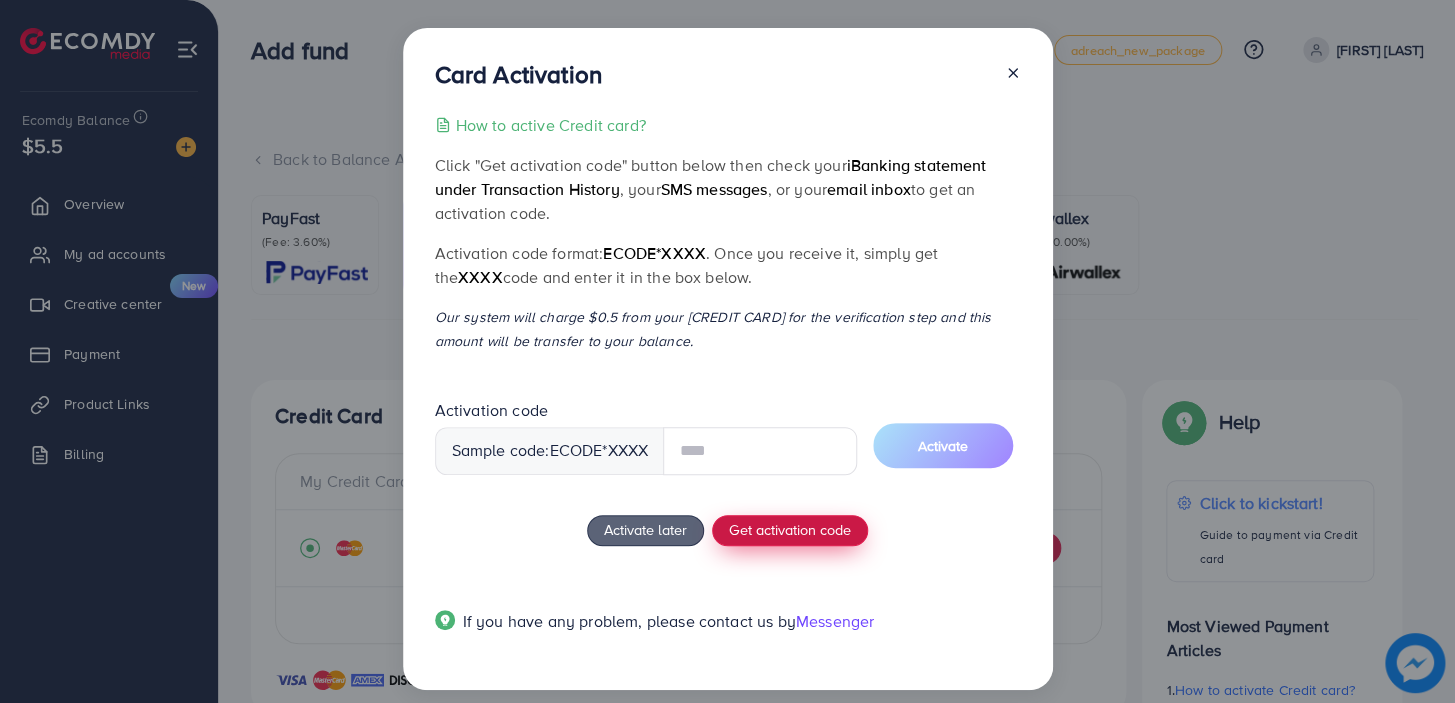 click on "How to active Credit card?   Click "Get activation code" button below then check your  iBanking statement under Transaction History , your  SMS messages , or your  email inbox  to get an activation code.   Activation code format:  ecode*XXXX . Once you receive it, simply get the  XXXX  code and enter it in the box below.   *Our system will charge $0.5 from your credit card for the verification step and this amount will be transfer to your balance.   Activation code   Sample code:  ecode *XXXX   Activate   Activate later   Get activation code   If you have any problem, please contact us by   Messenger" at bounding box center [728, 385] 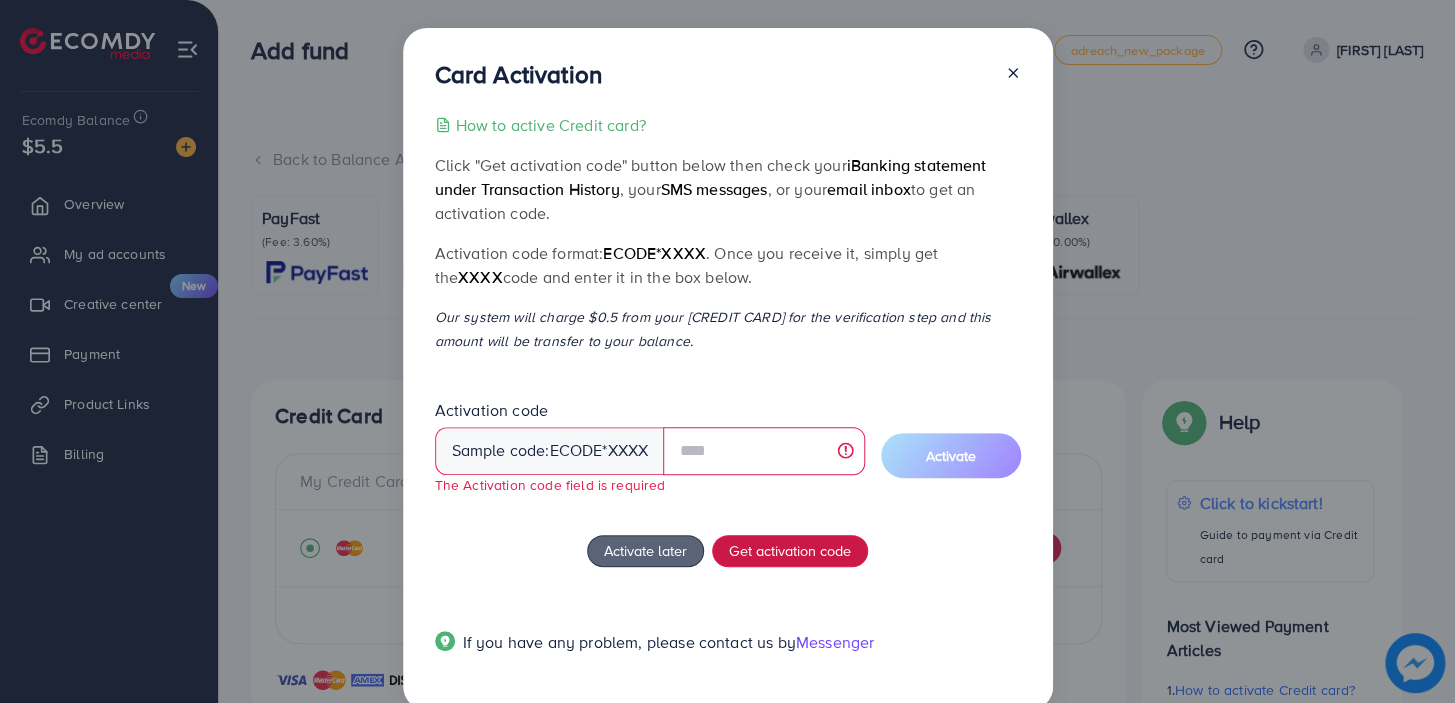 type 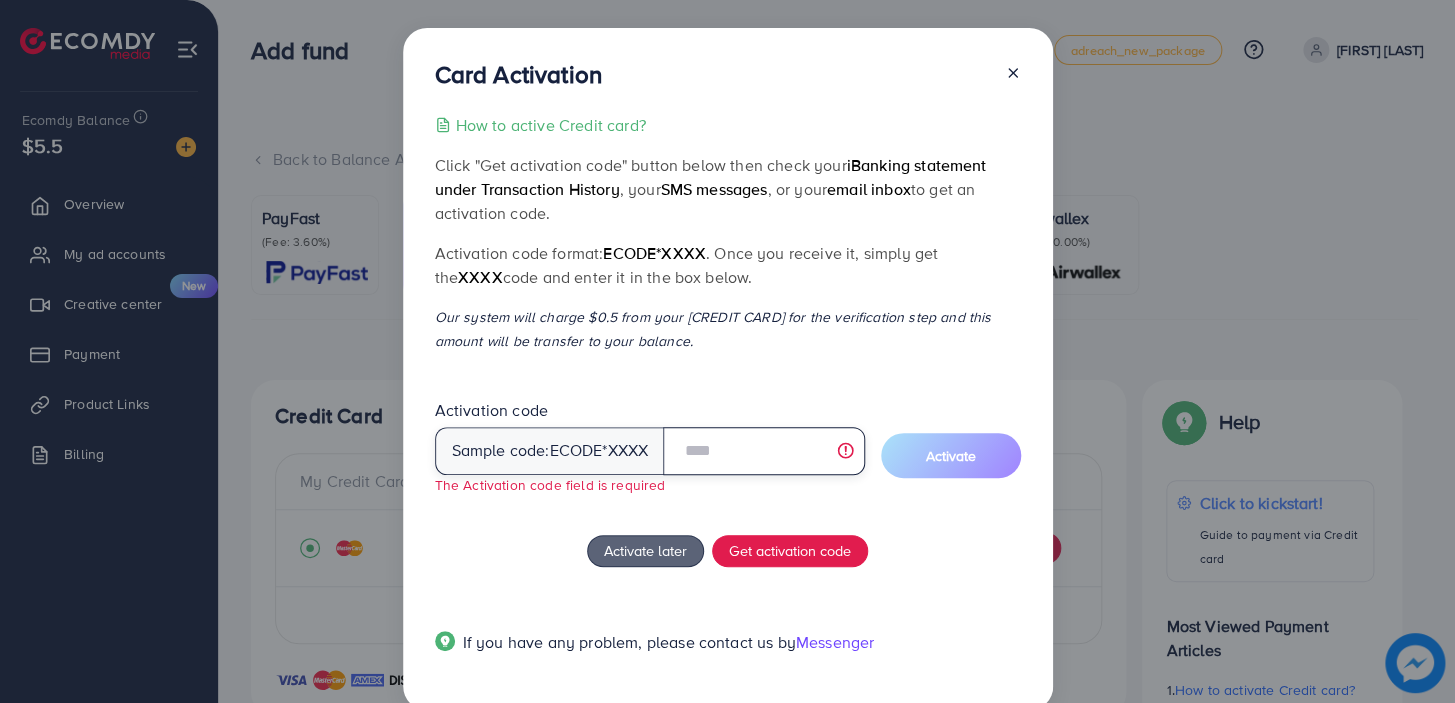 click at bounding box center (763, 451) 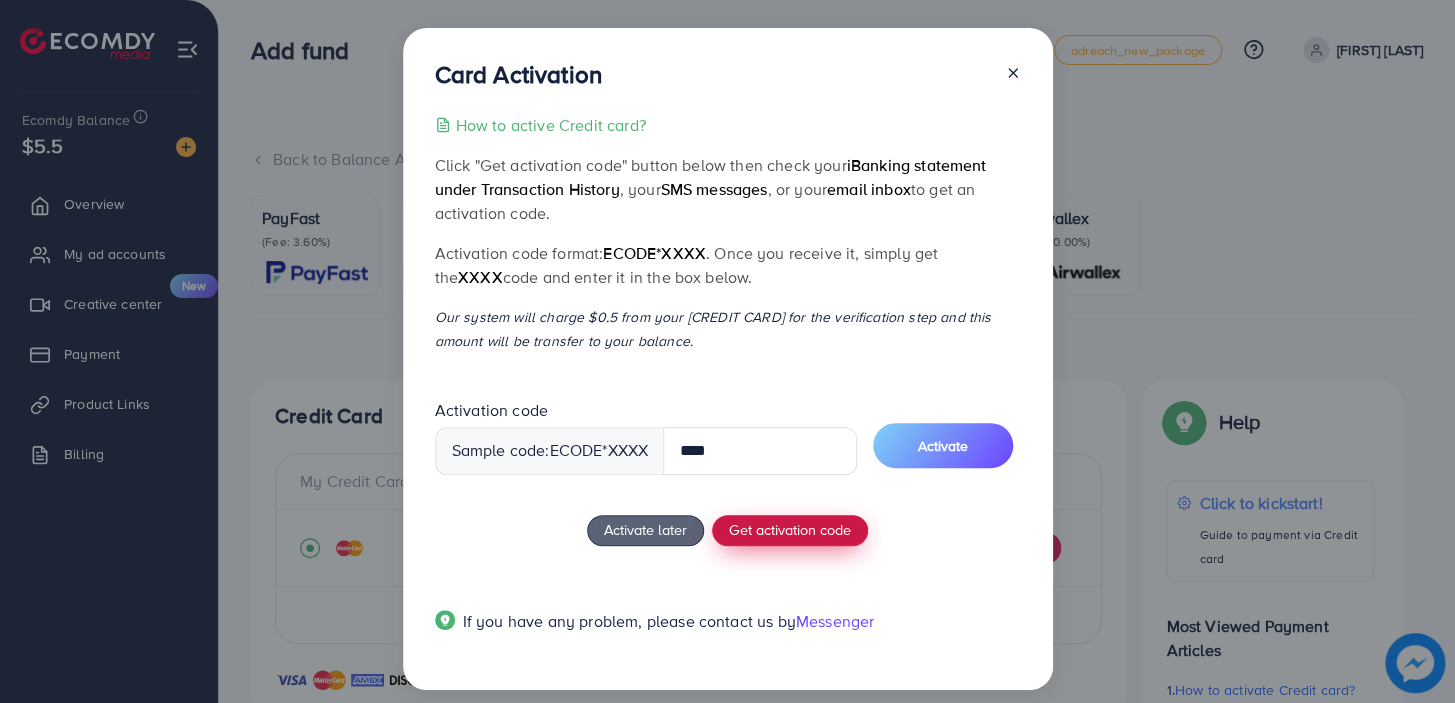 click on "Get activation code" at bounding box center (790, 529) 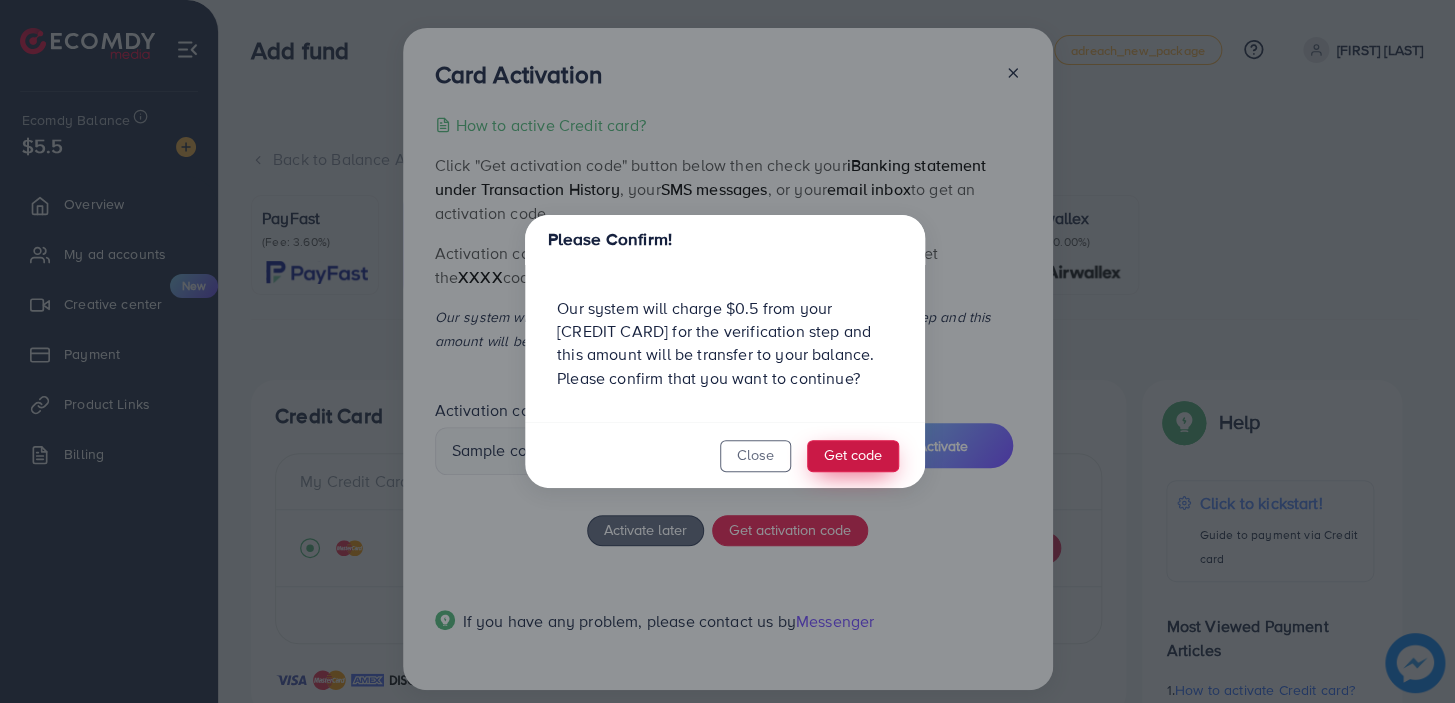 click on "Get code" at bounding box center (853, 456) 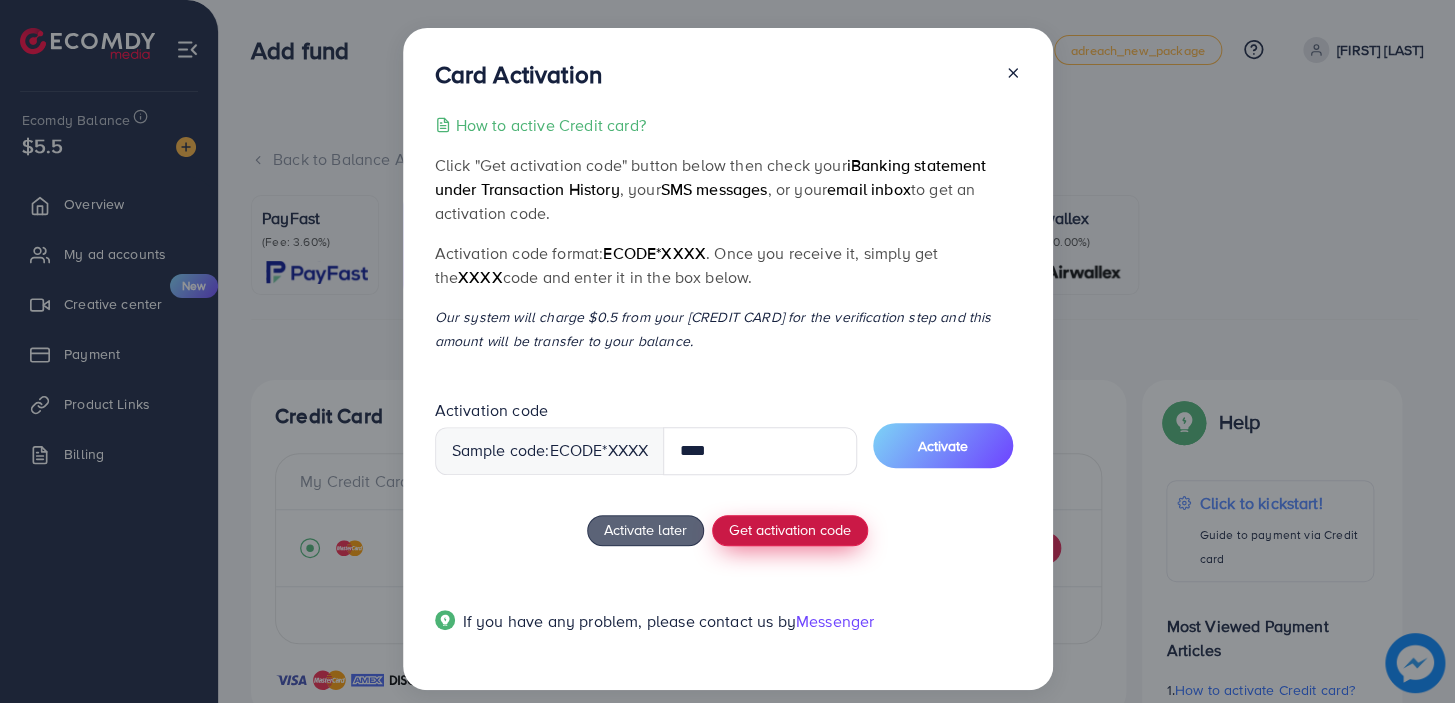 click on "Get activation code" at bounding box center (790, 529) 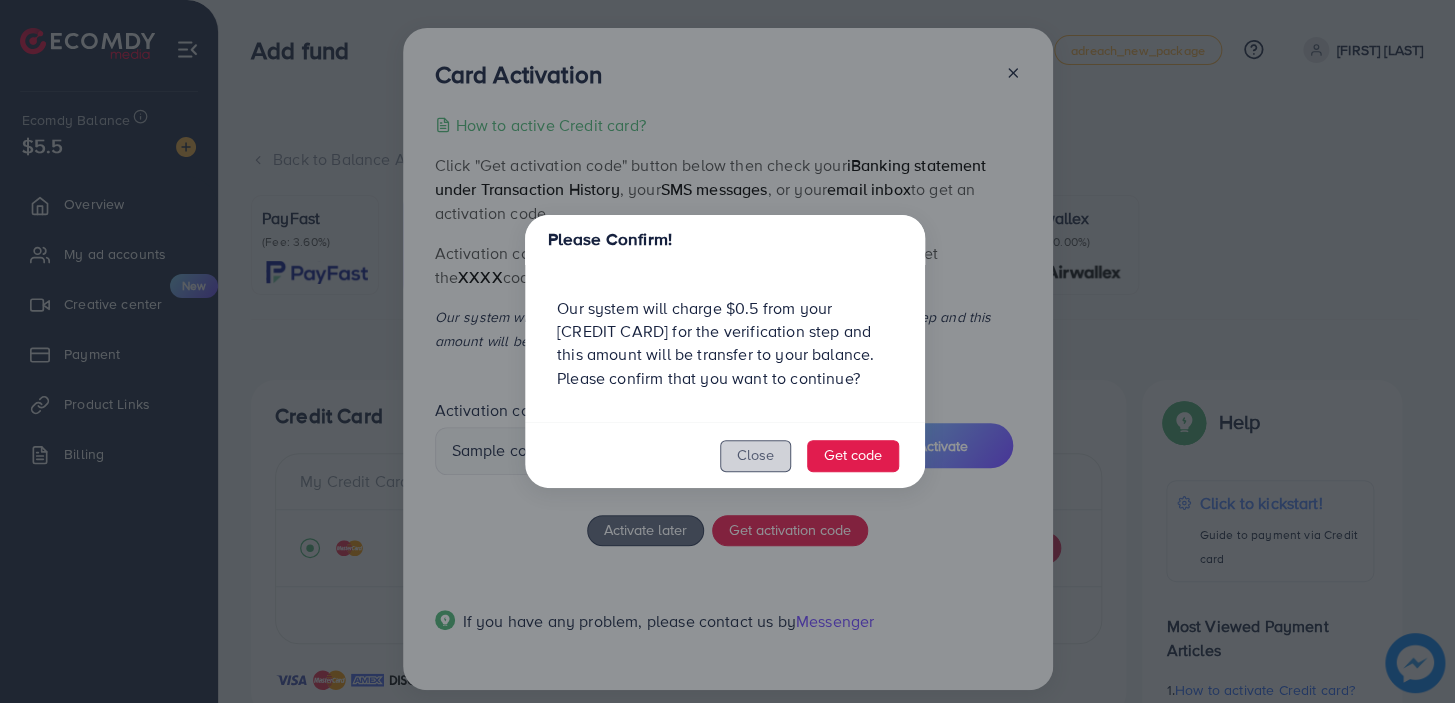 click on "Close" at bounding box center (755, 456) 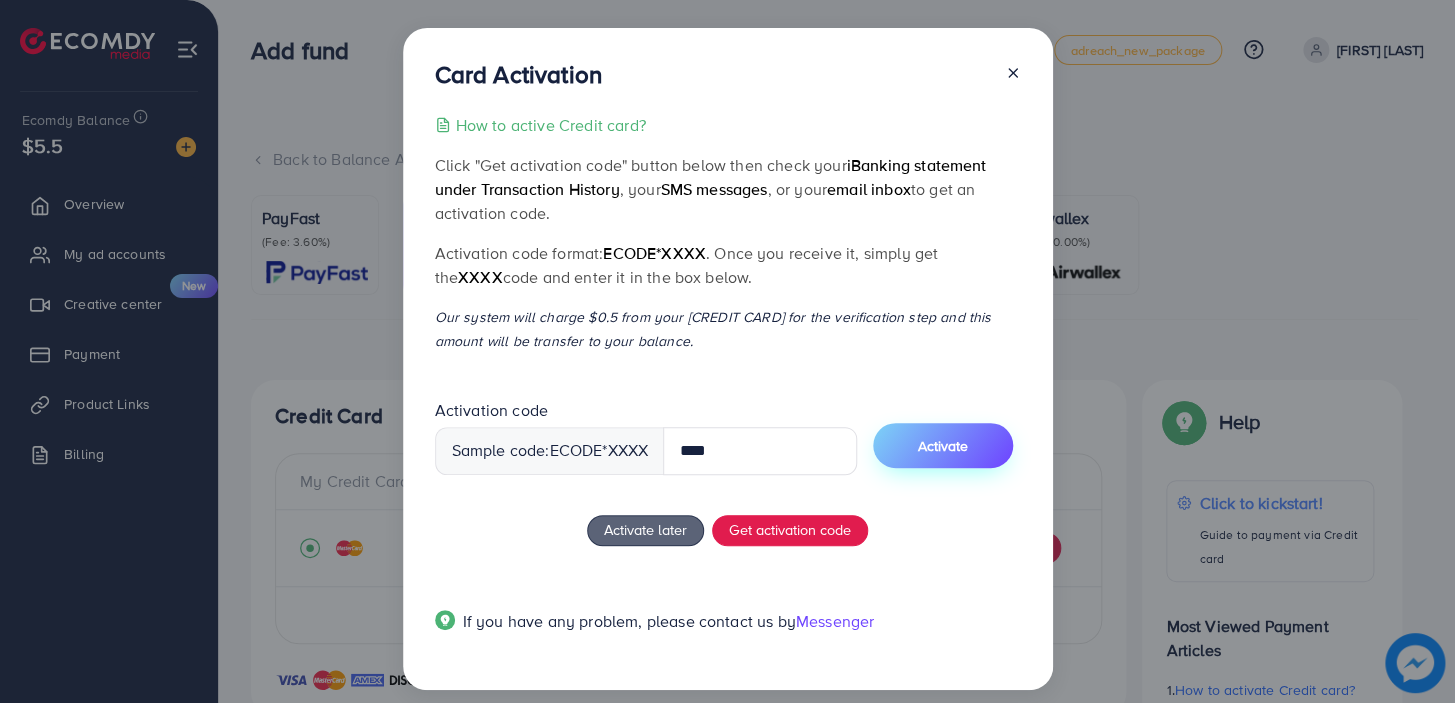 click on "Activate" at bounding box center (943, 445) 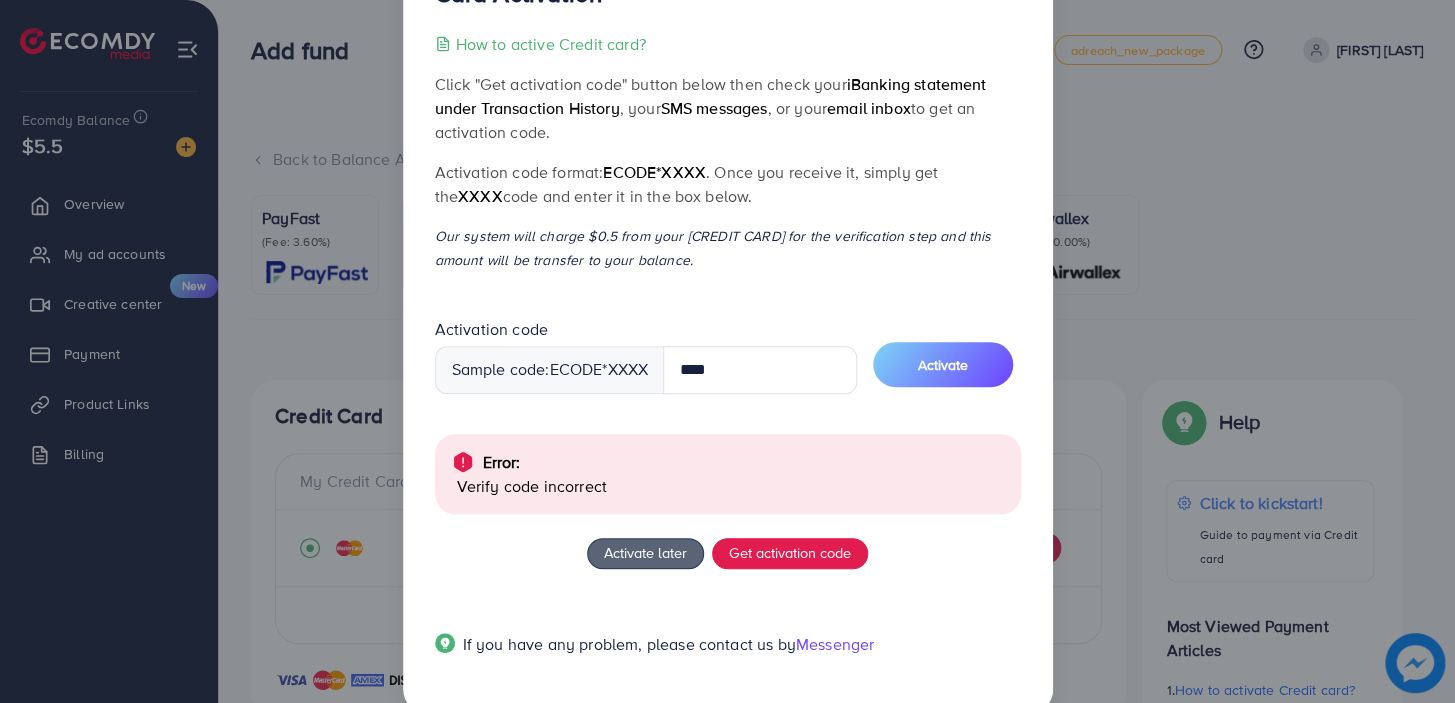 scroll, scrollTop: 119, scrollLeft: 0, axis: vertical 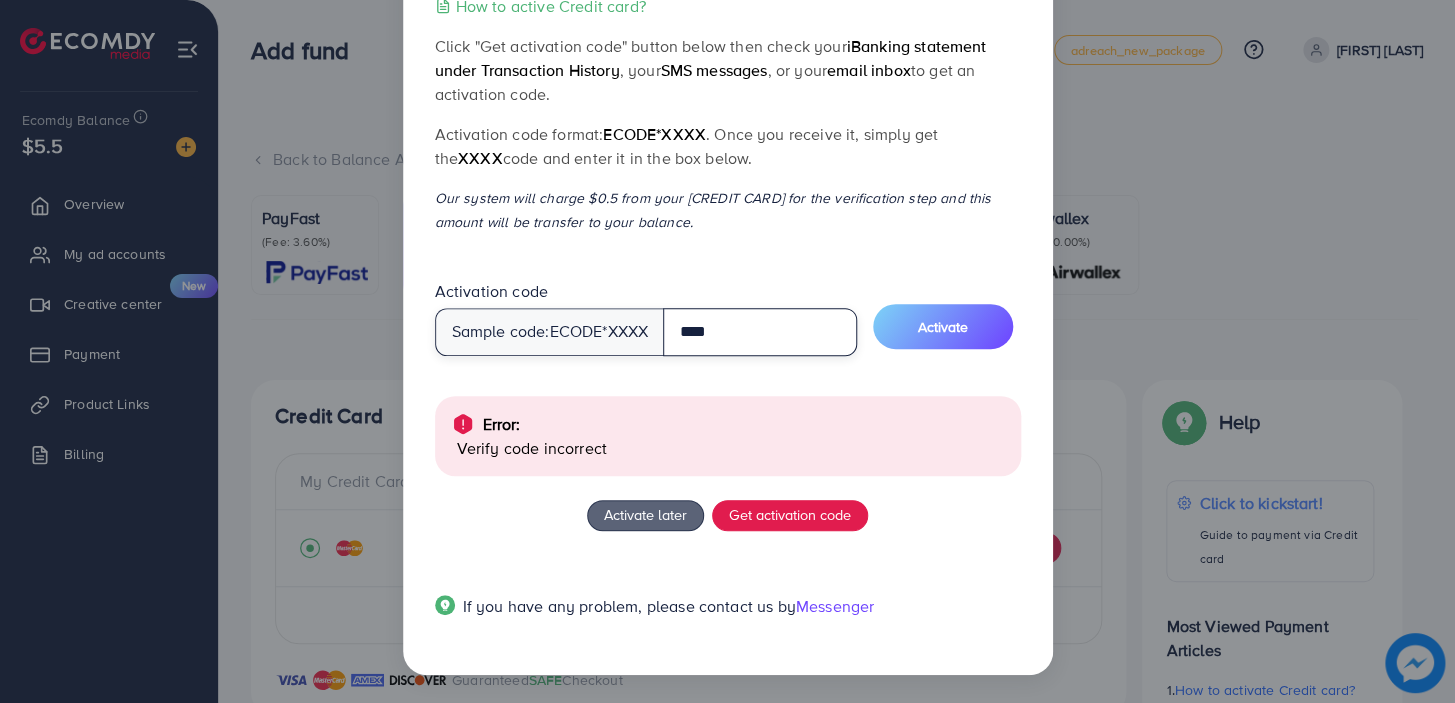 click on "****" at bounding box center [760, 332] 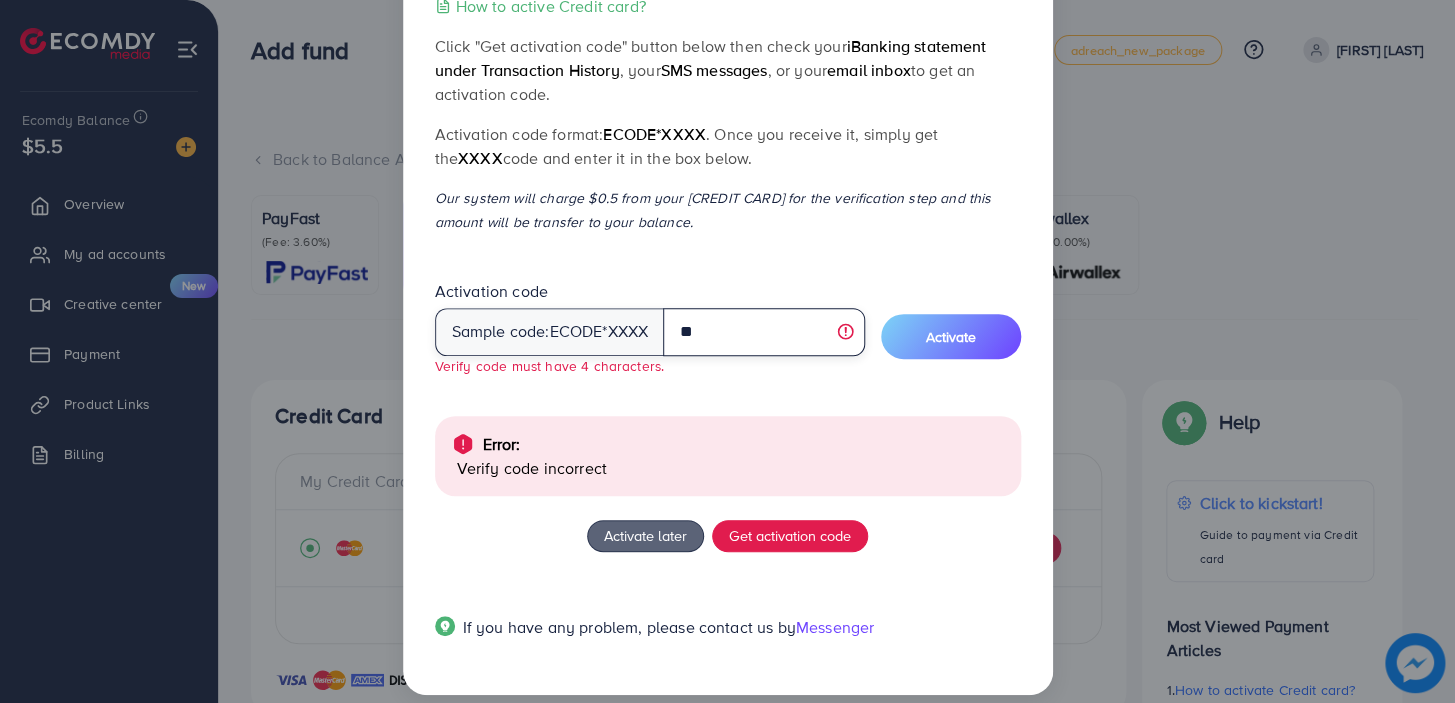 type on "*" 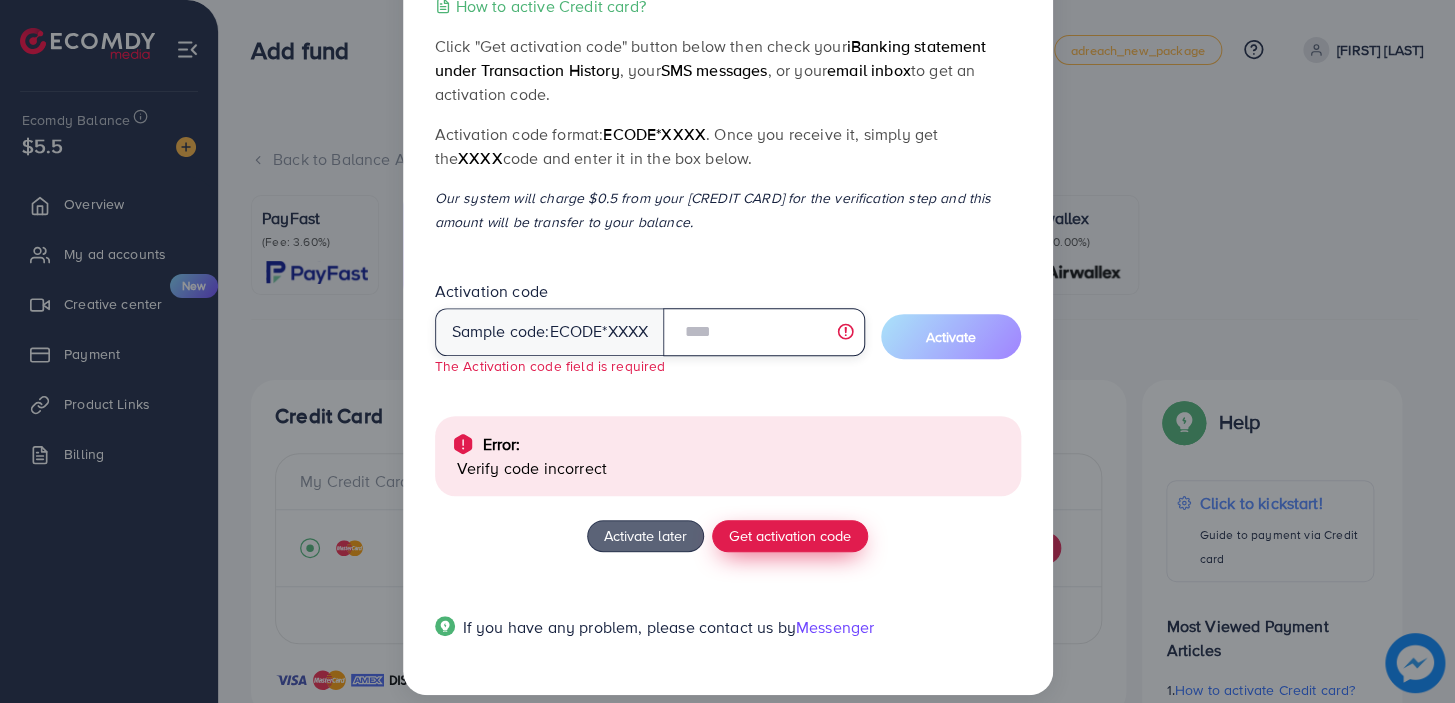 type 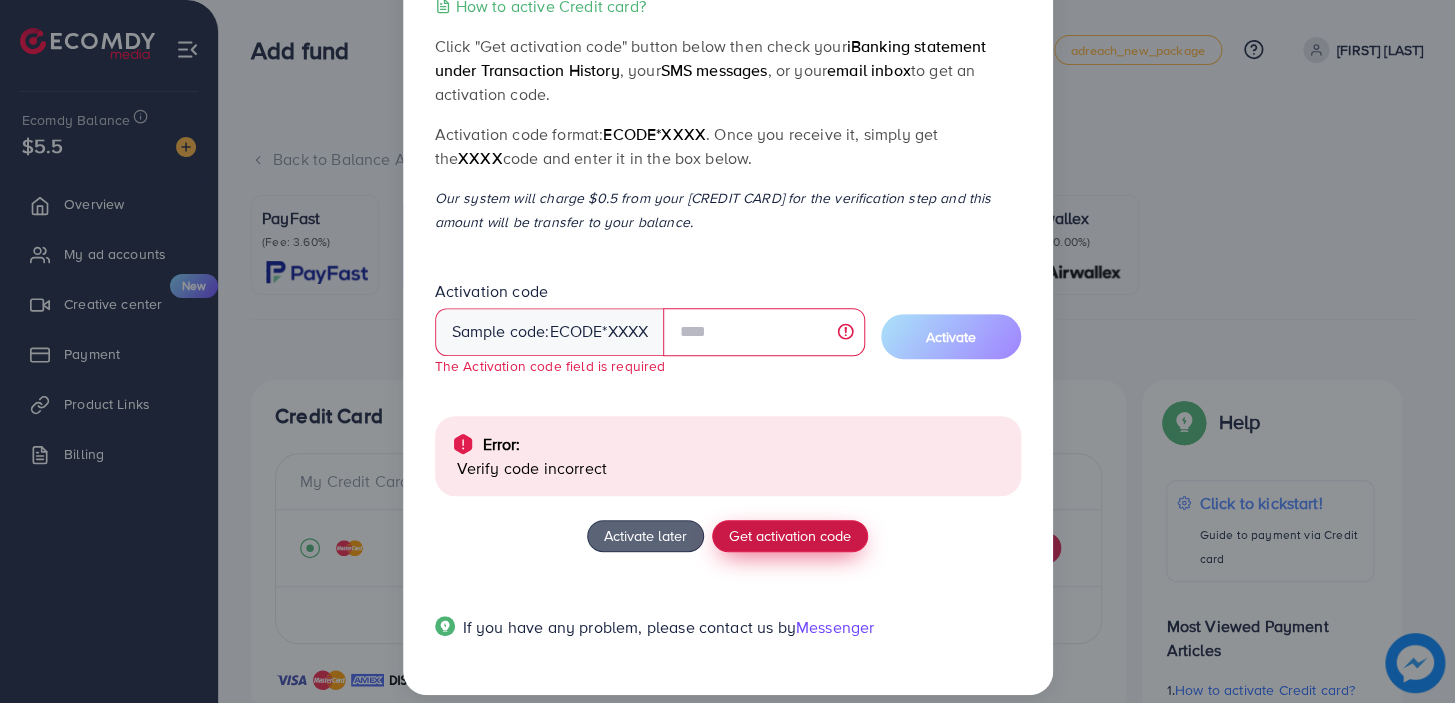 click on "Get activation code" at bounding box center (790, 535) 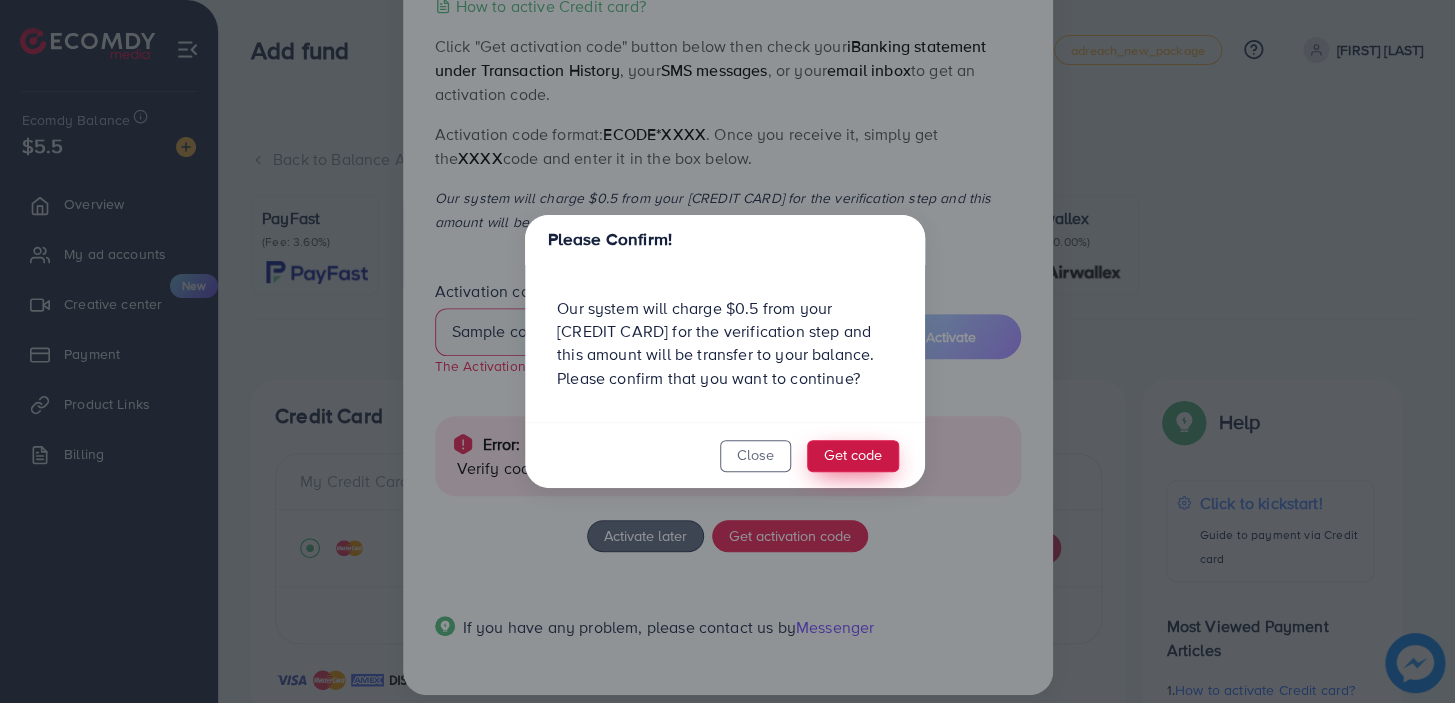 click on "Get code" at bounding box center (853, 456) 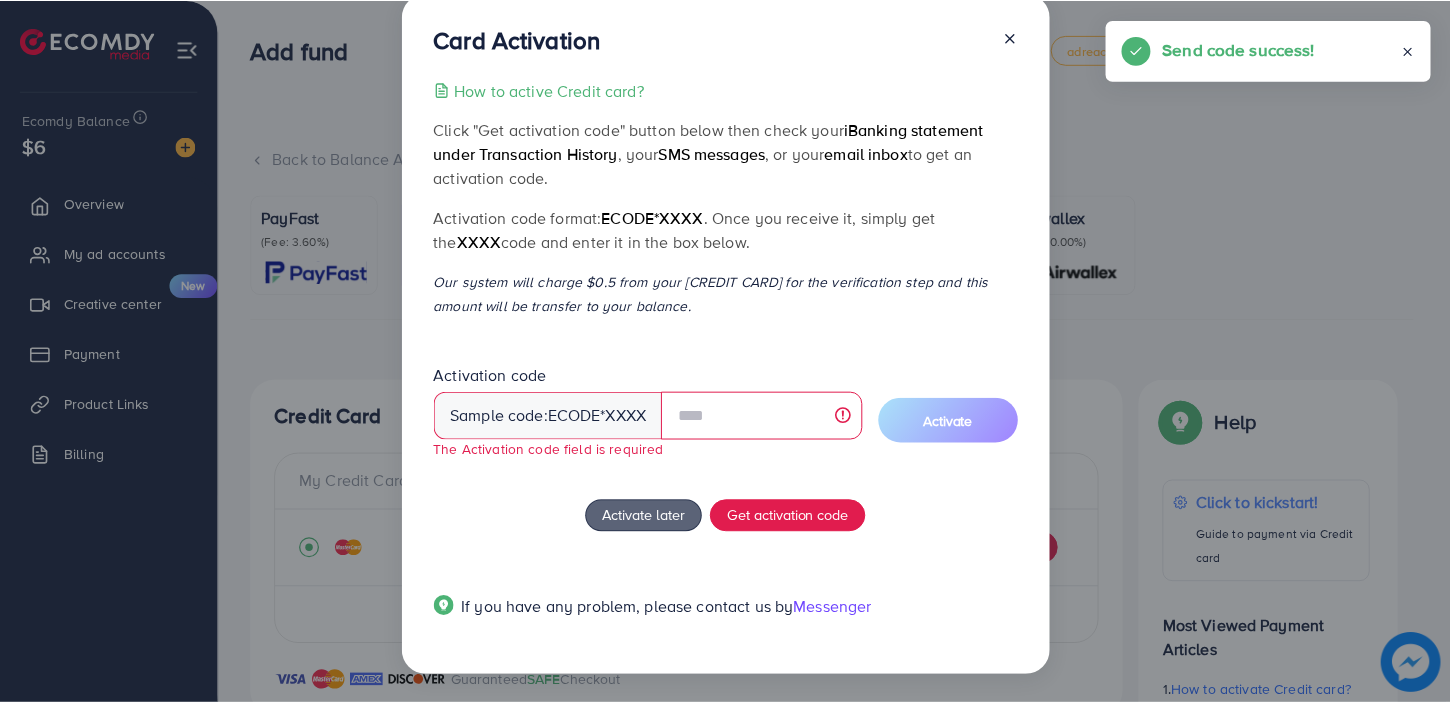 scroll, scrollTop: 35, scrollLeft: 0, axis: vertical 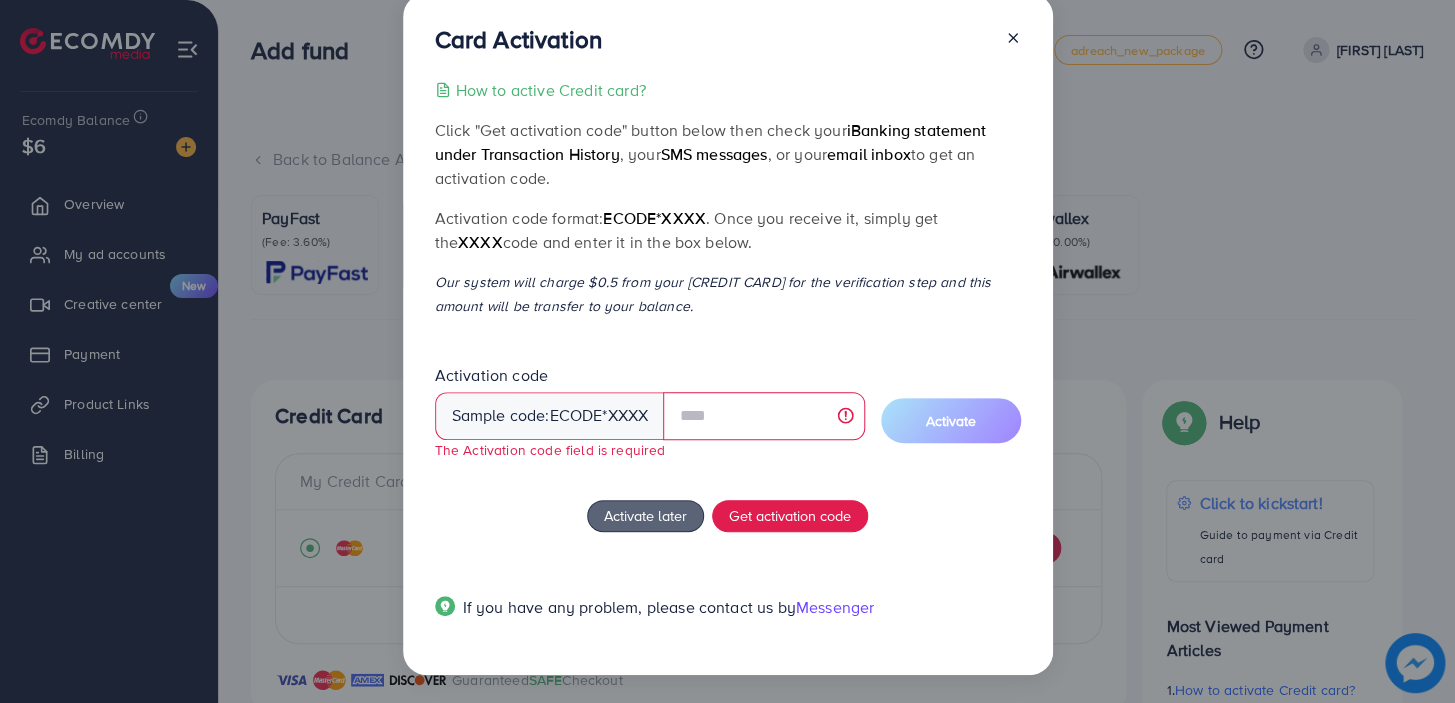 click 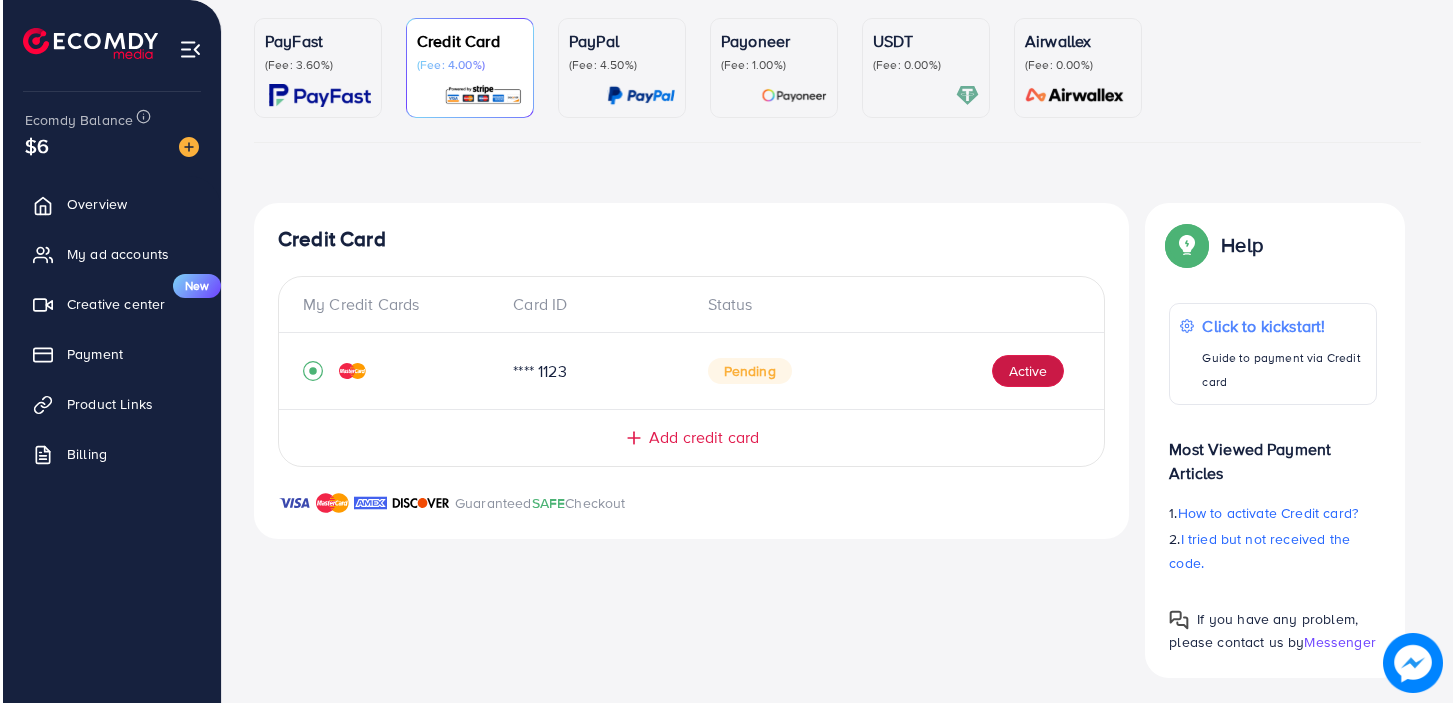 scroll, scrollTop: 183, scrollLeft: 0, axis: vertical 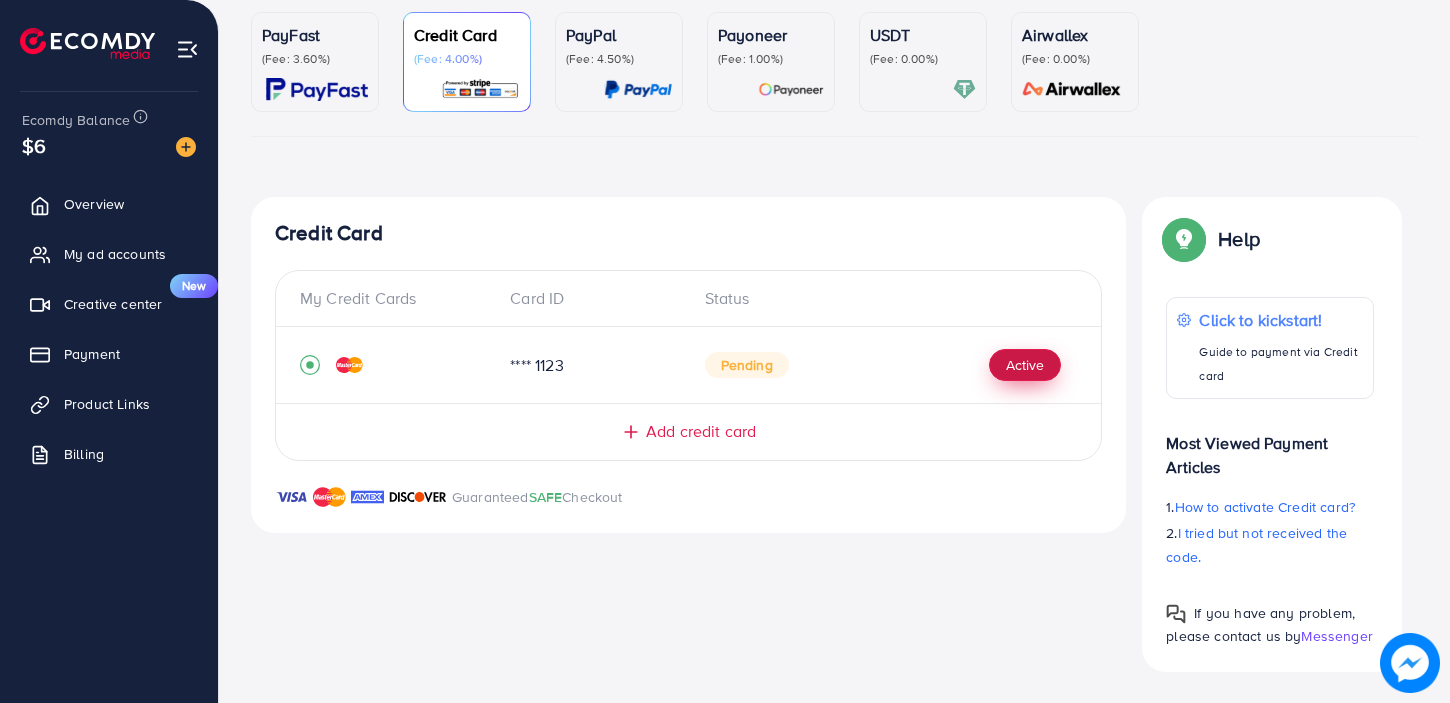 click on "Active" at bounding box center [1025, 365] 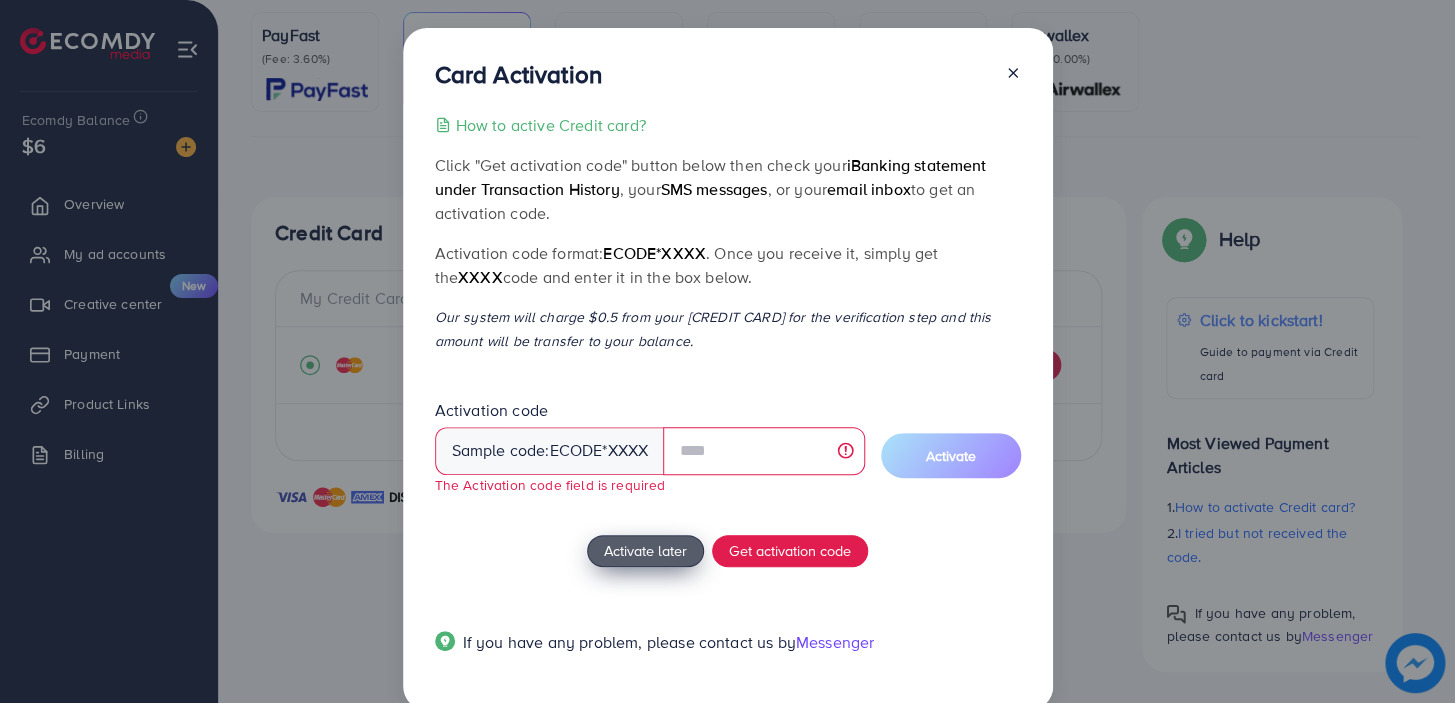 click on "How to active Credit card?   Click "Get activation code" button below then check your  iBanking statement under Transaction History , your  SMS messages , or your  email inbox  to get an activation code.   Activation code format:  ecode*XXXX . Once you receive it, simply get the  XXXX  code and enter it in the box below.   *Our system will charge $0.5 from your credit card for the verification step and this amount will be transfer to your balance.   Activation code   Sample code:  ecode *XXXX  The Activation code field is required  Activate   Activate later   Get activation code   If you have any problem, please contact us by   Messenger" at bounding box center (728, 395) 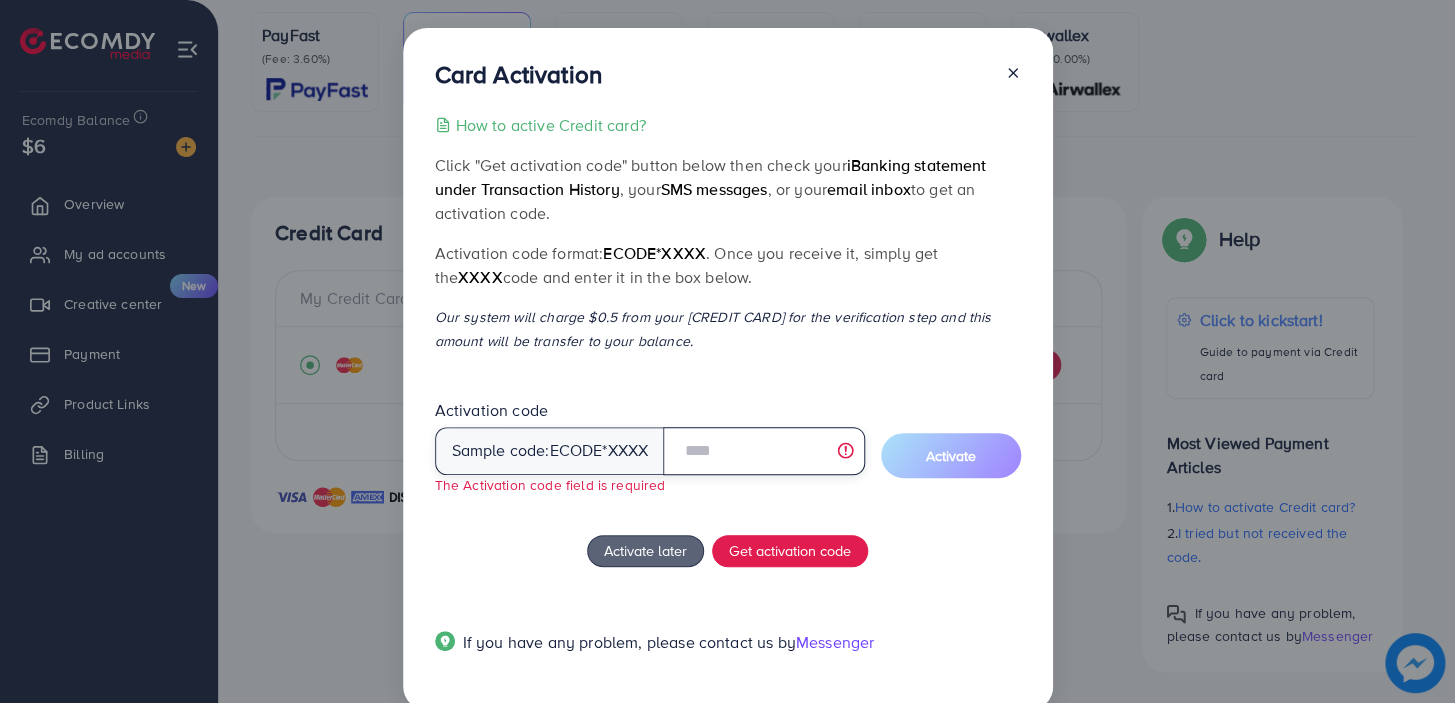click at bounding box center [763, 451] 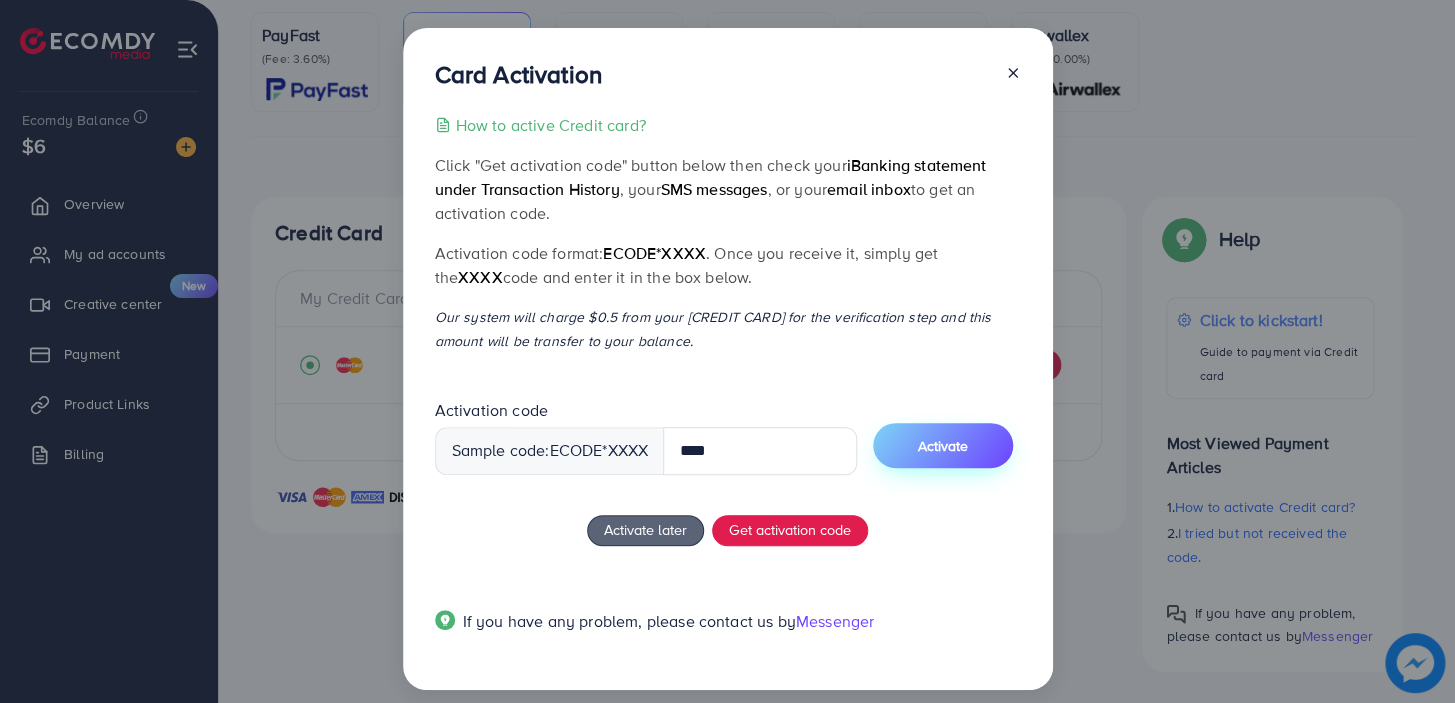 click on "Activate" at bounding box center [943, 445] 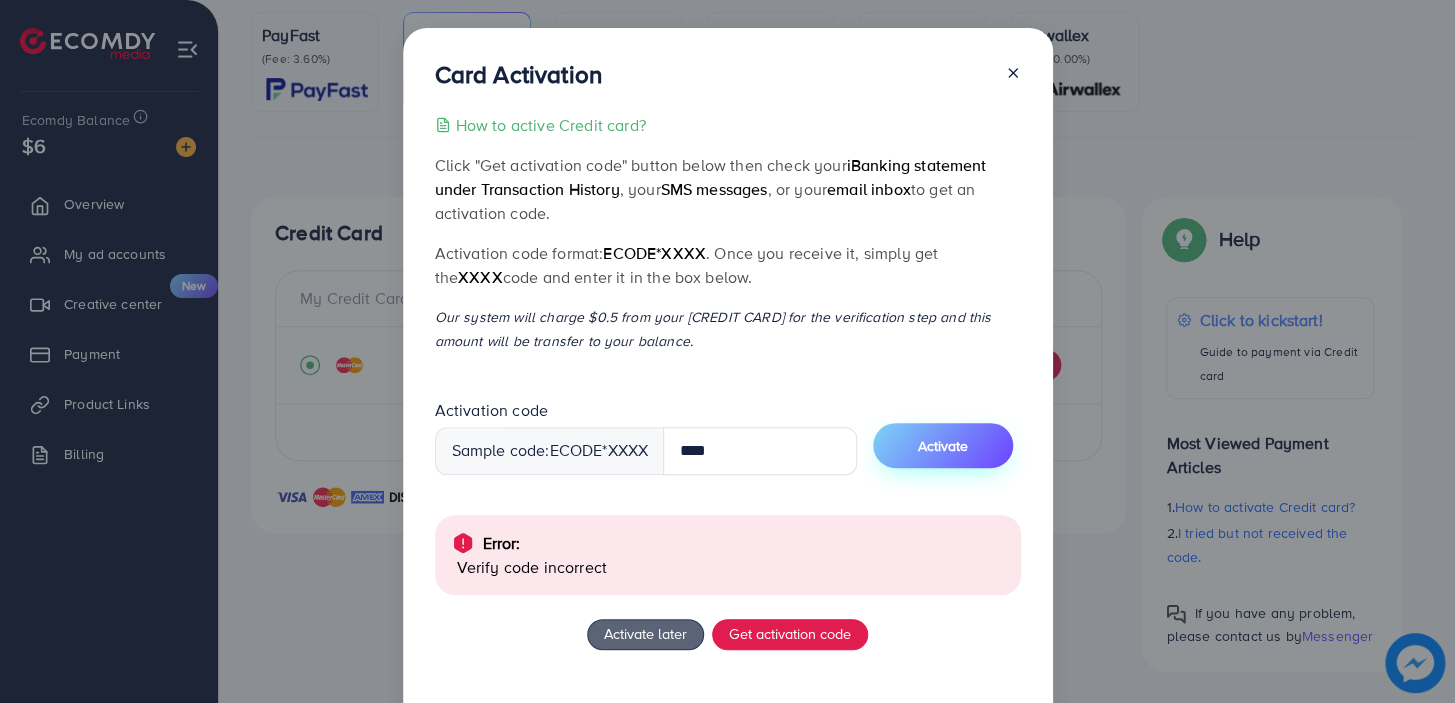 scroll, scrollTop: 119, scrollLeft: 0, axis: vertical 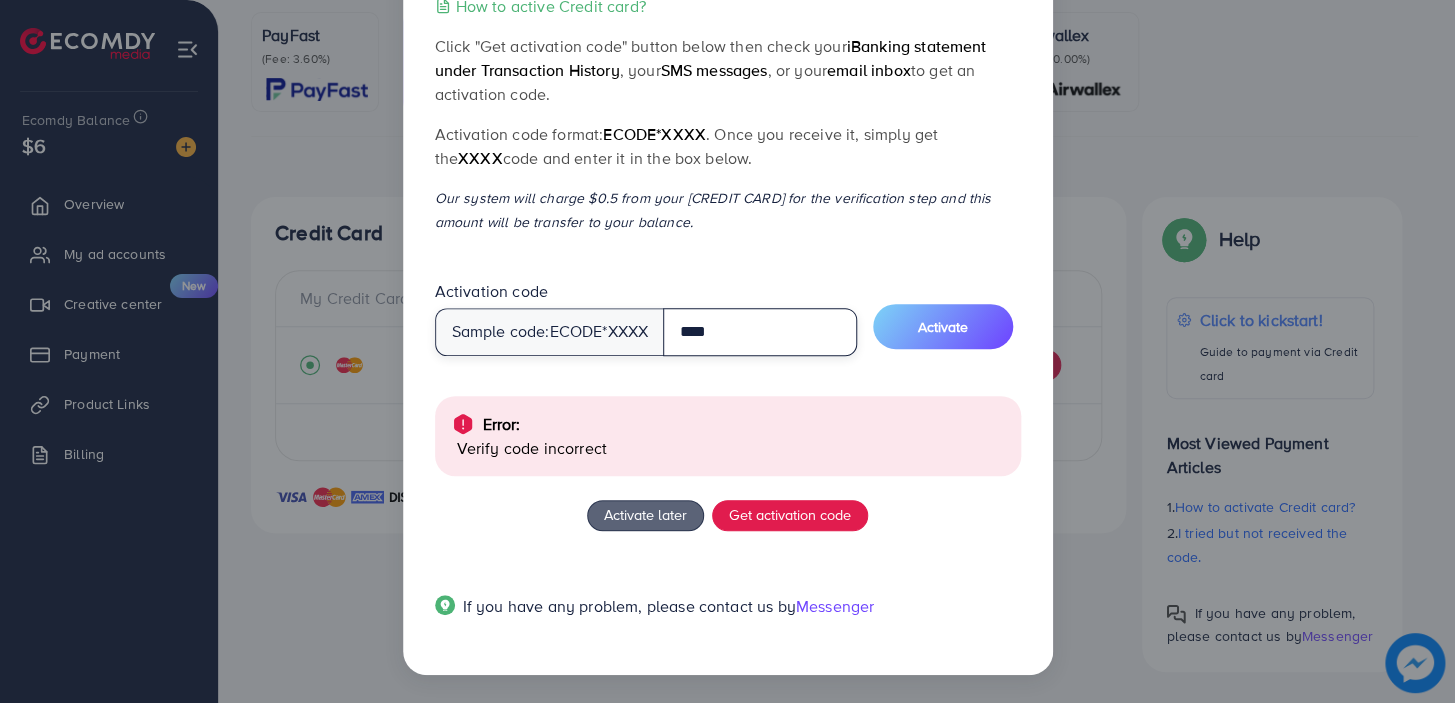 click on "****" at bounding box center (760, 332) 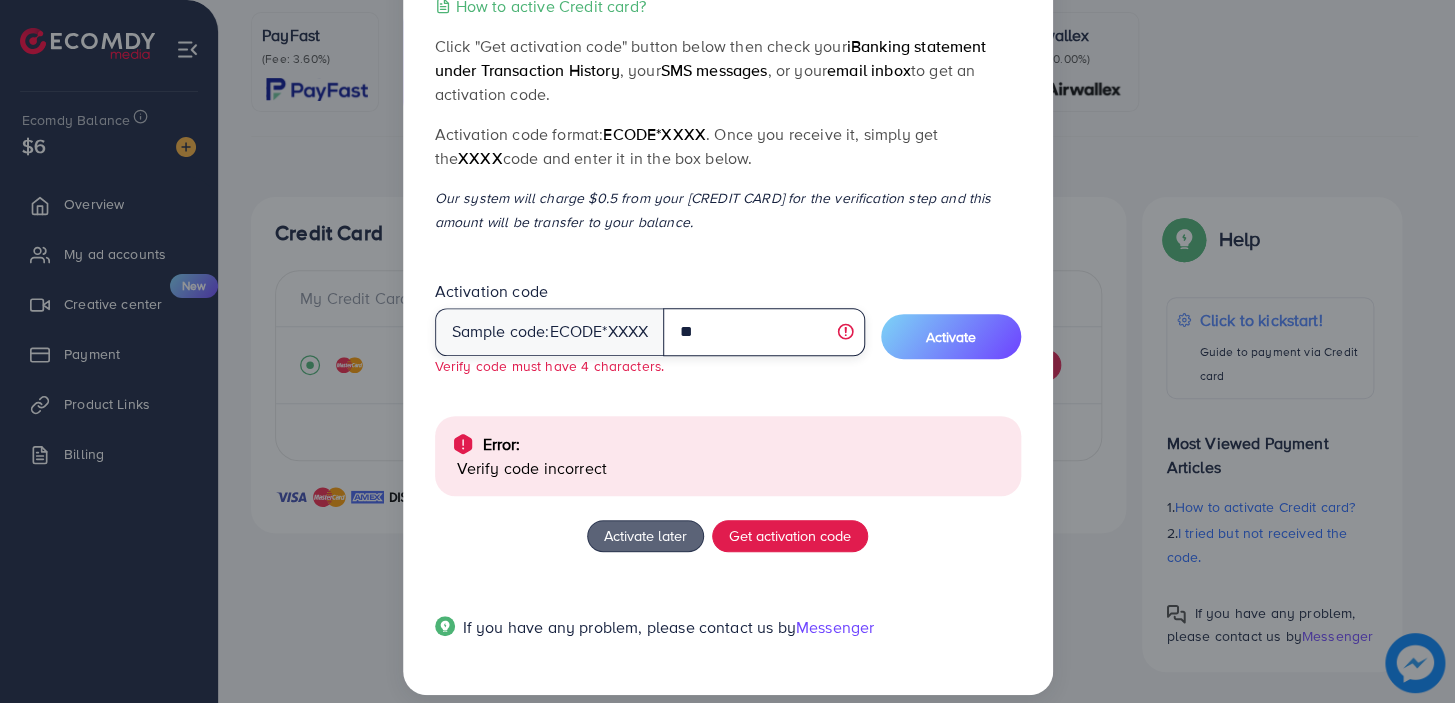 type on "*" 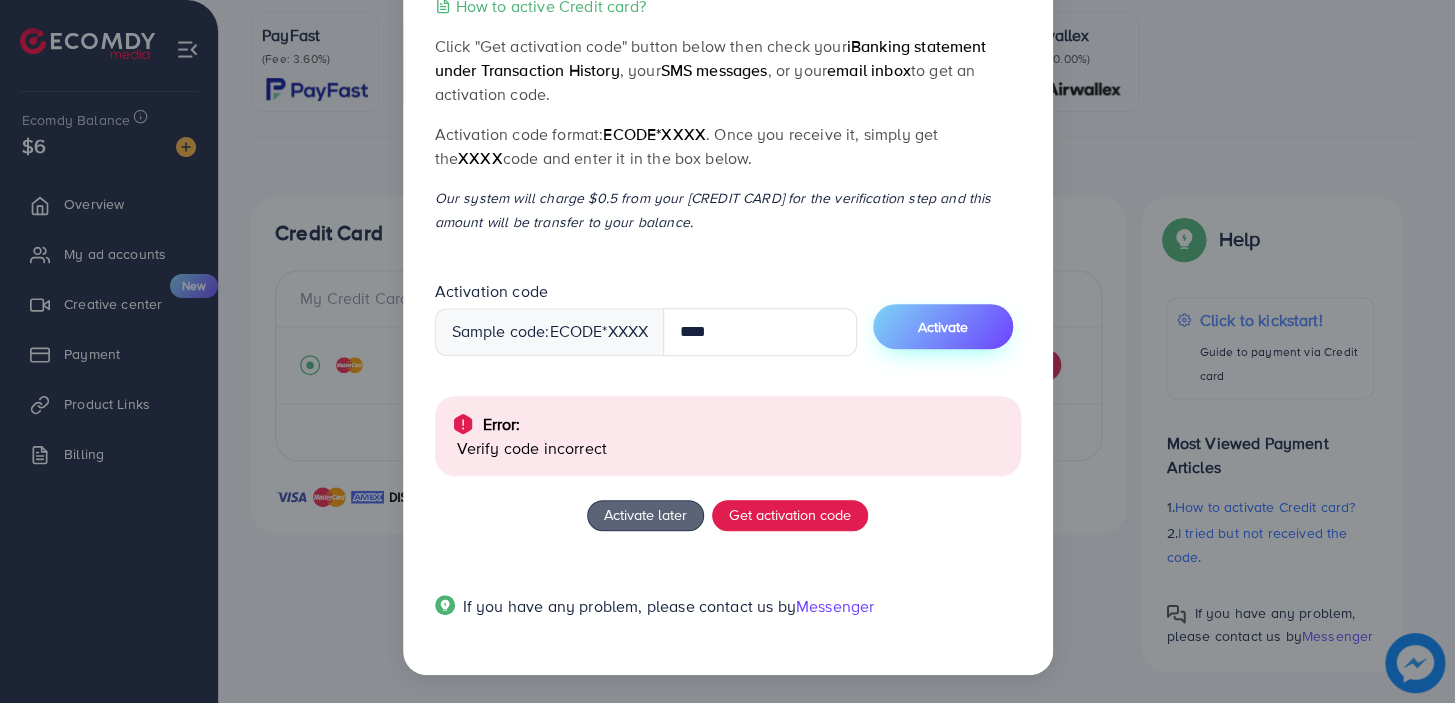 click on "Activate" at bounding box center [943, 327] 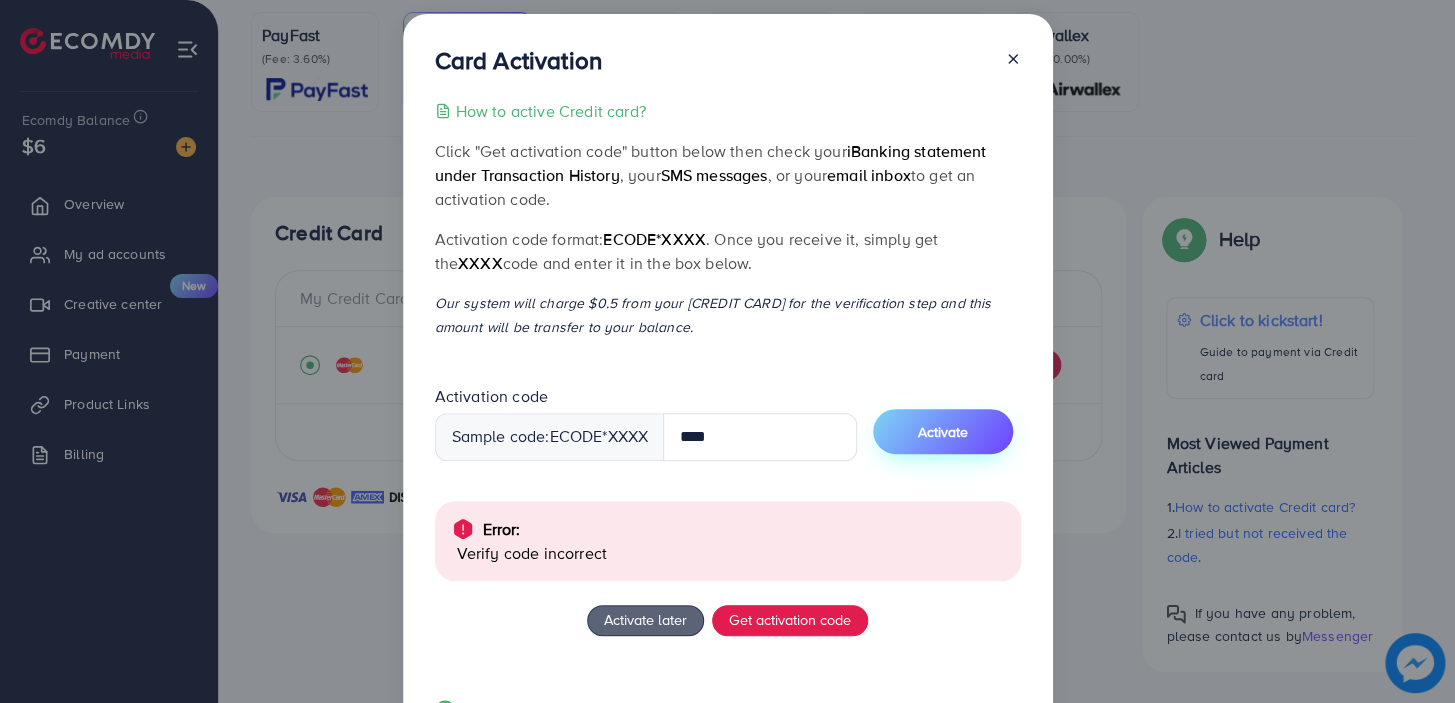 scroll, scrollTop: 119, scrollLeft: 0, axis: vertical 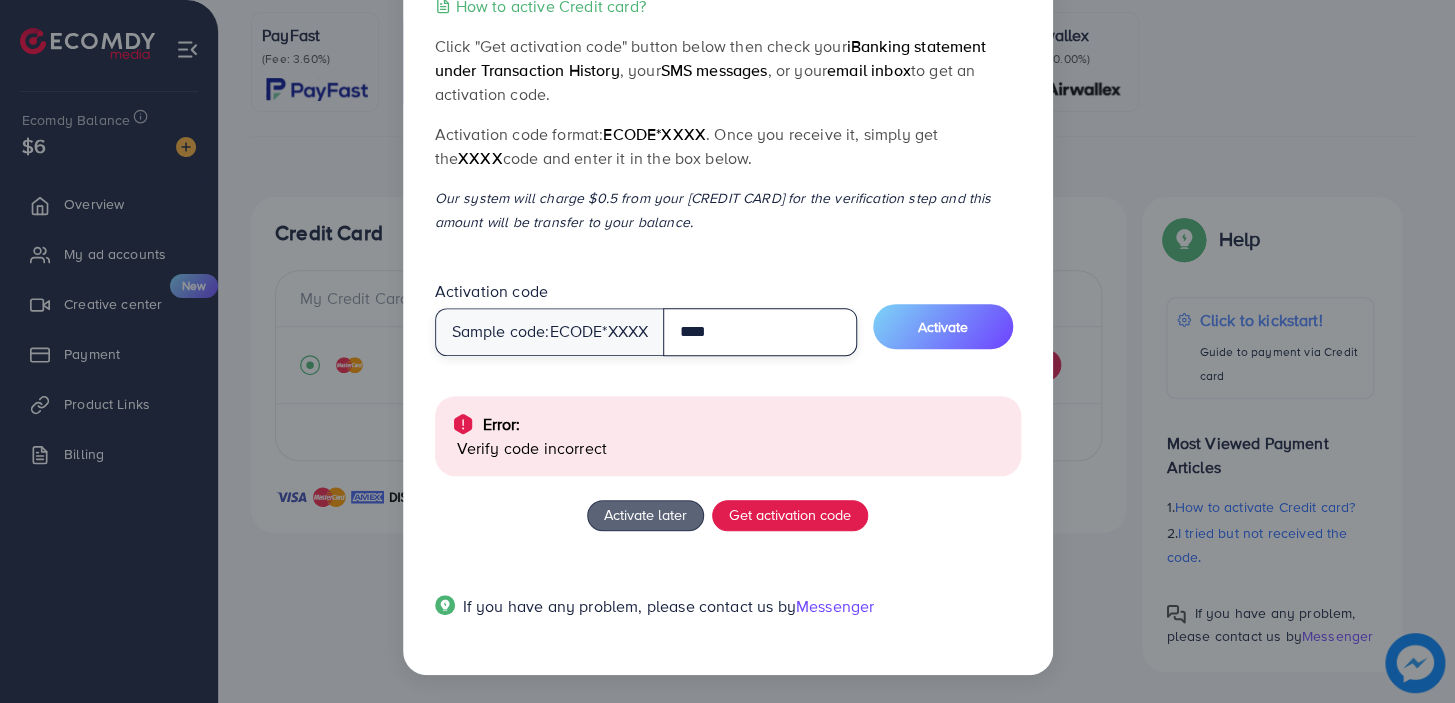 click on "****" at bounding box center (760, 332) 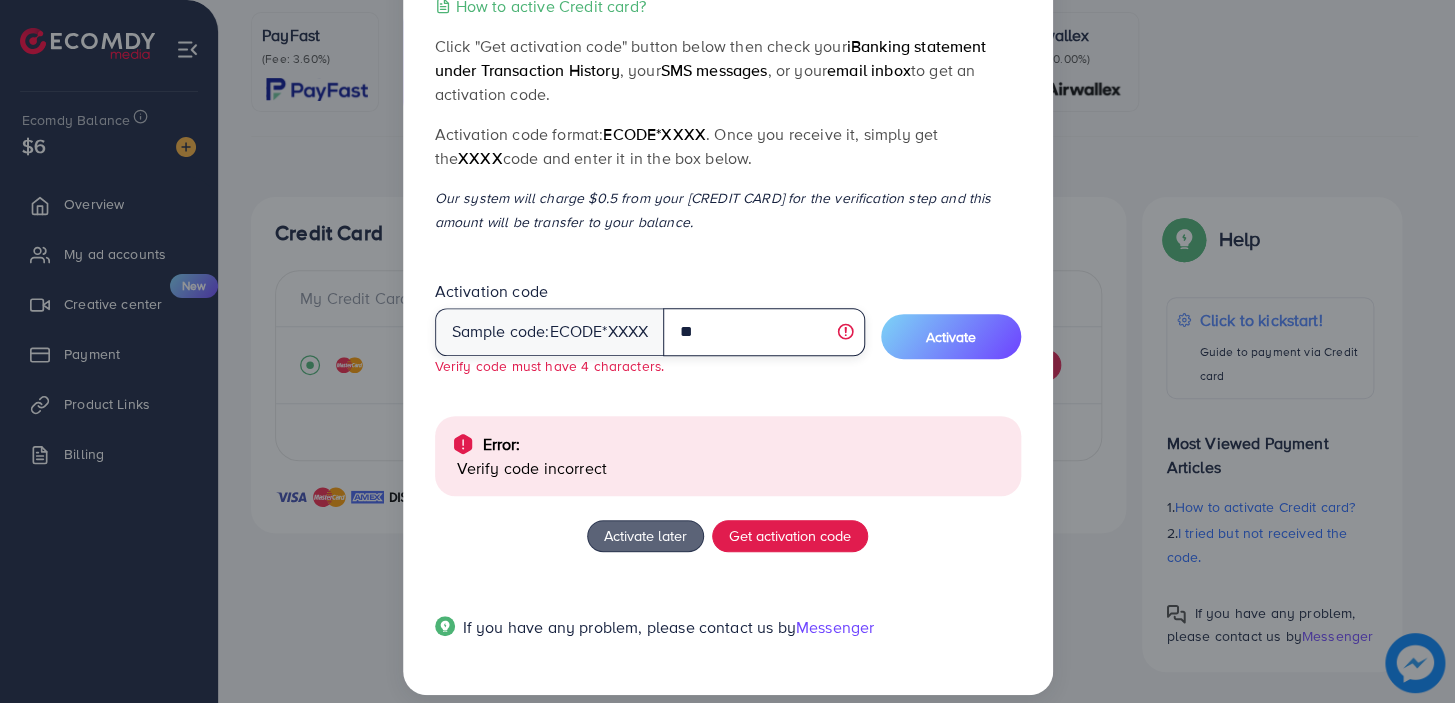 type on "*" 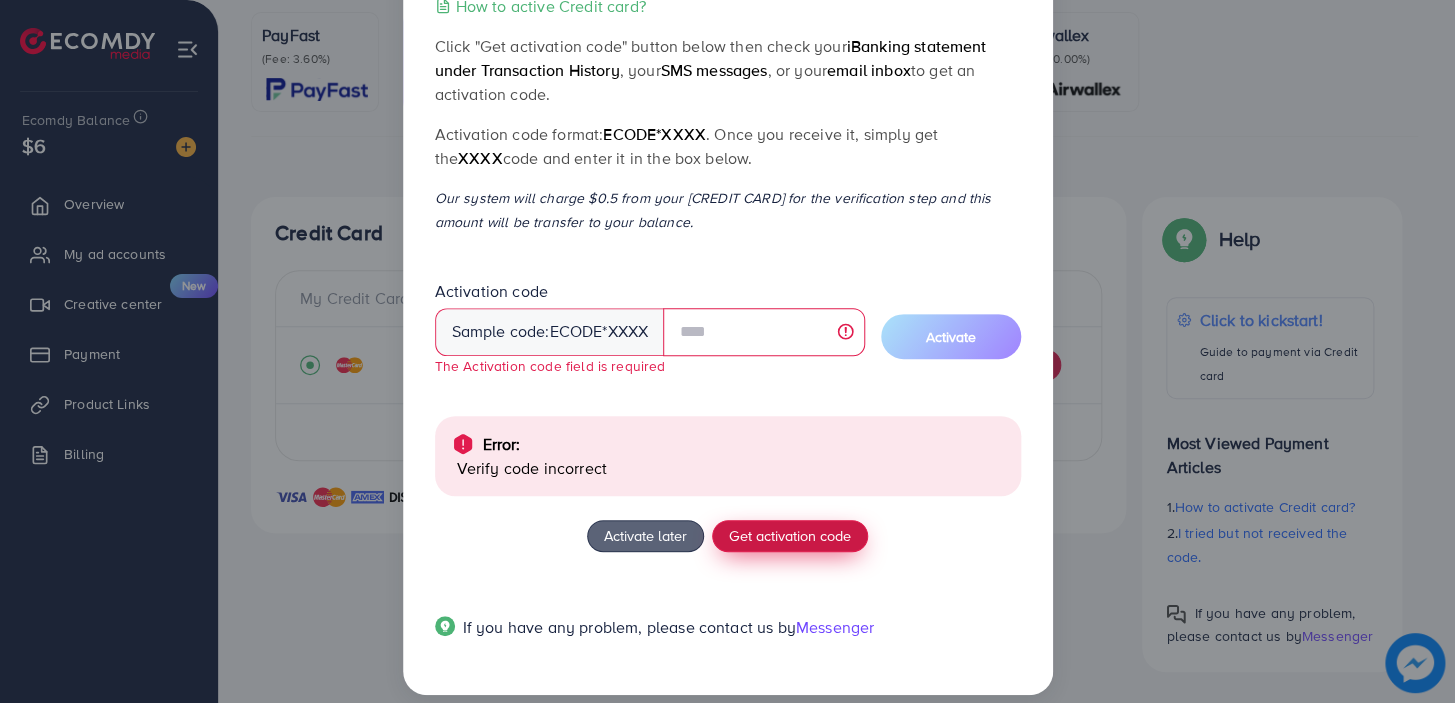click on "Get activation code" at bounding box center (790, 535) 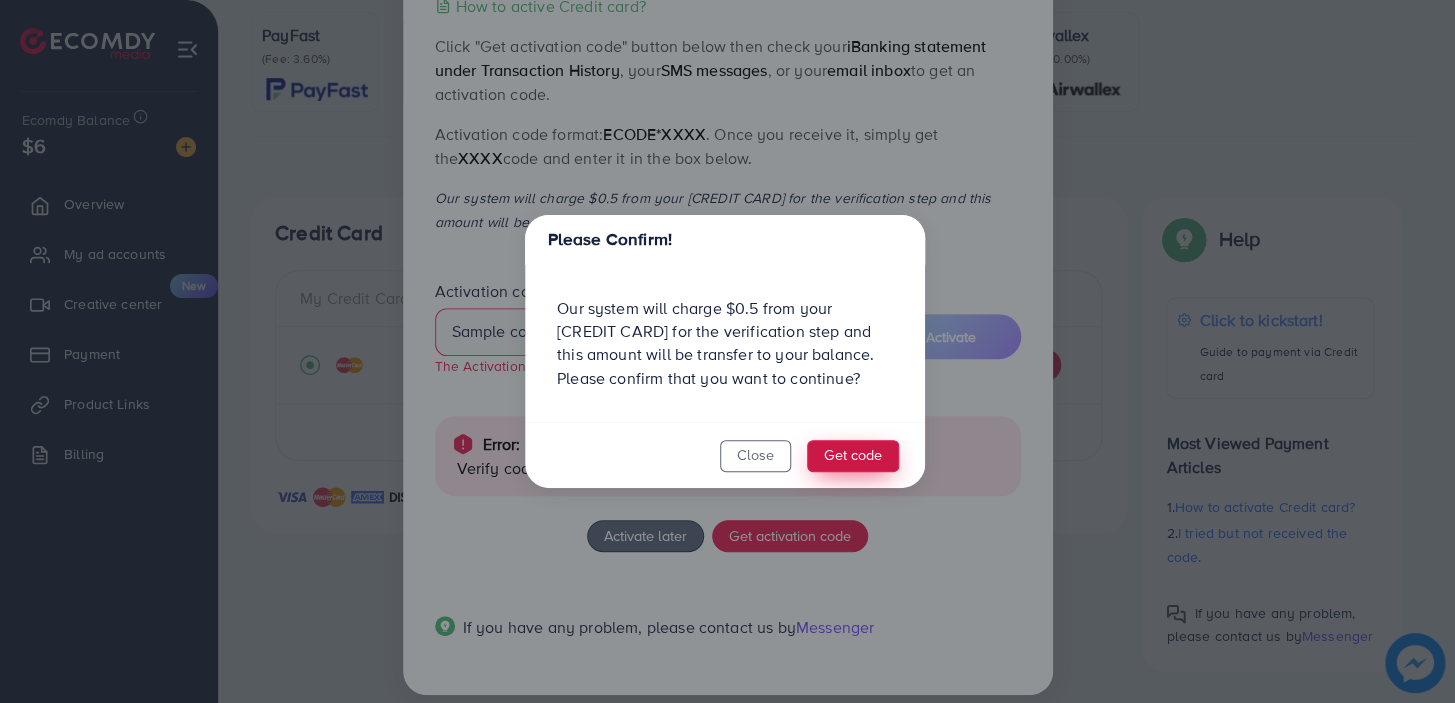 click on "Get code" at bounding box center [853, 456] 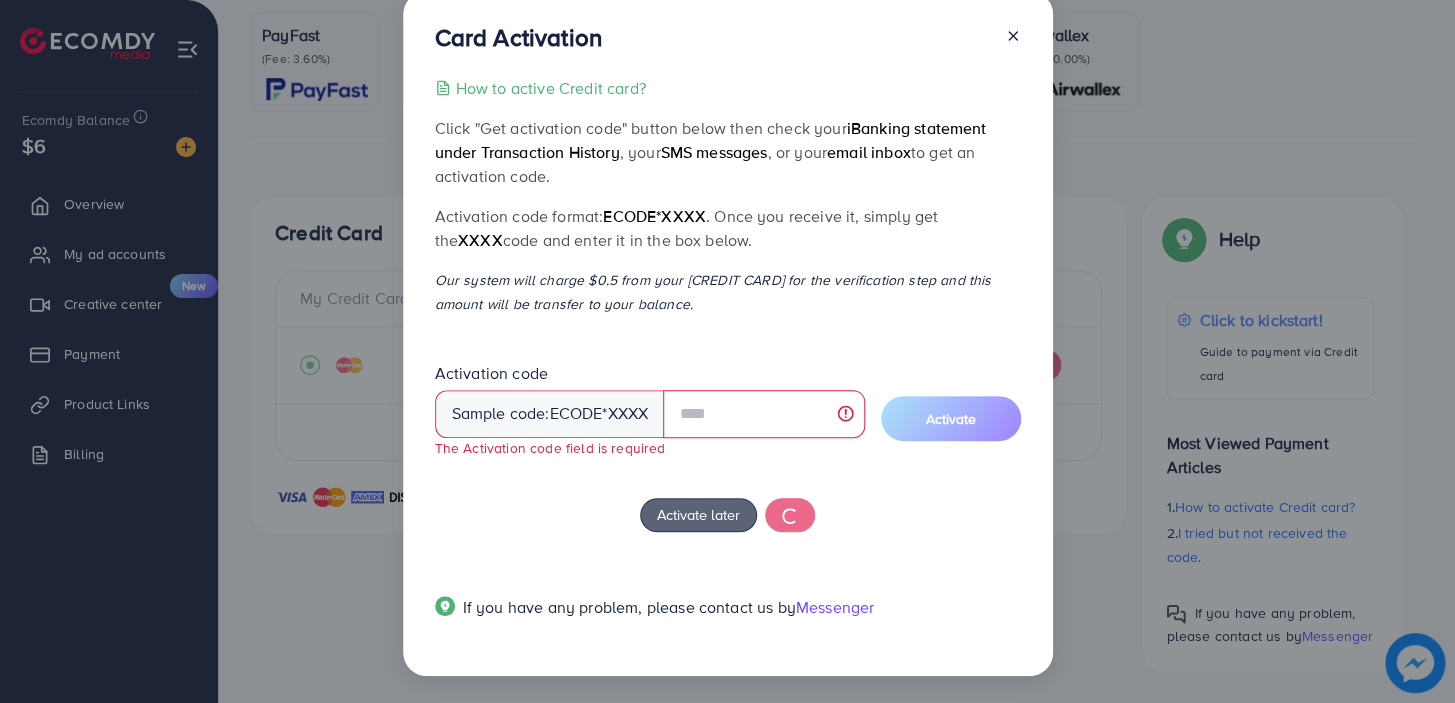 scroll, scrollTop: 35, scrollLeft: 0, axis: vertical 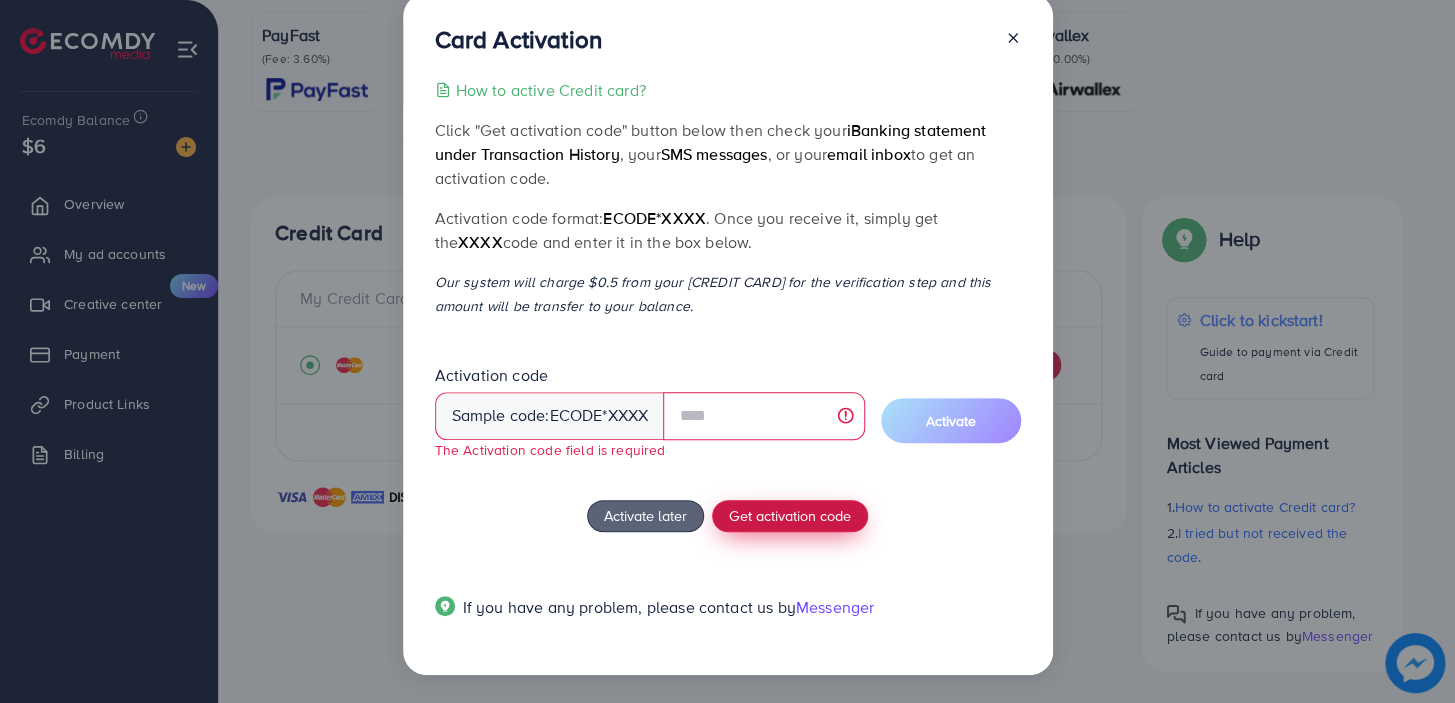 click on "Get activation code" at bounding box center [790, 515] 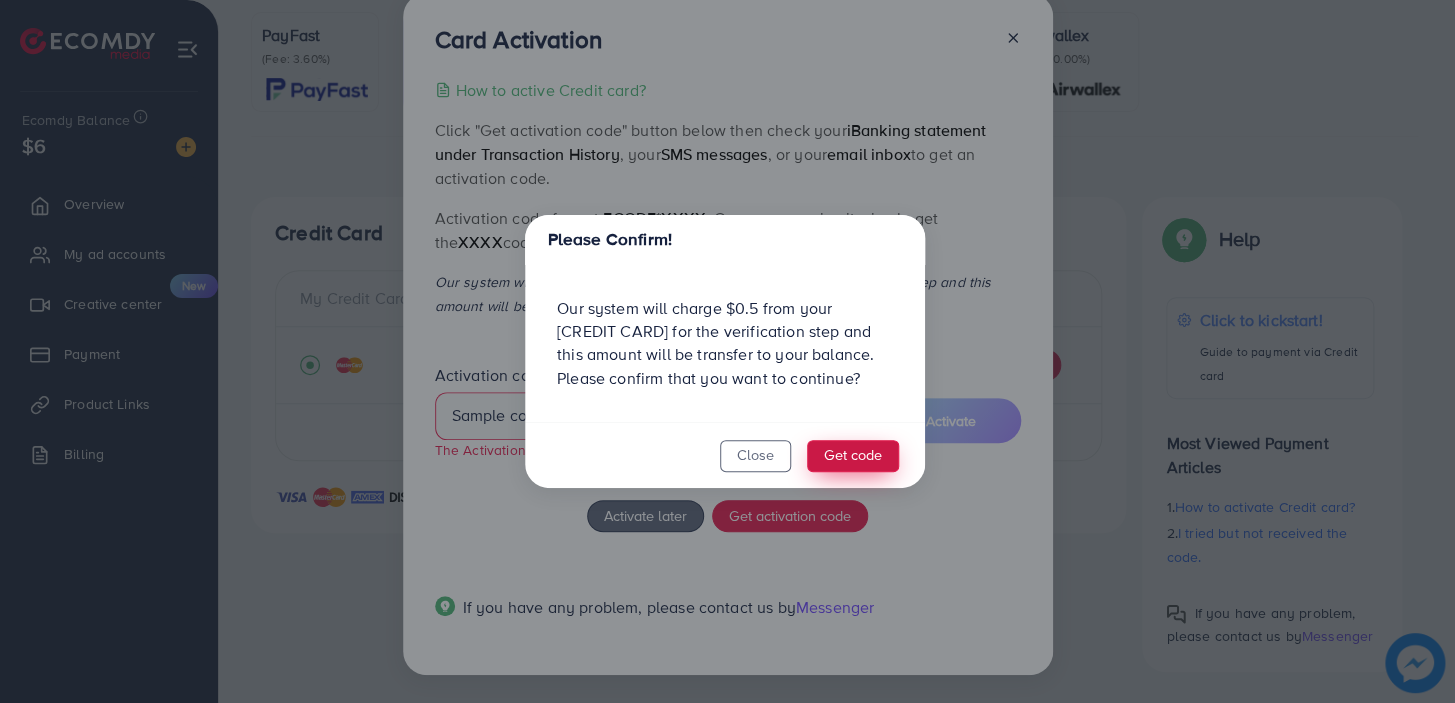 click on "Get code" at bounding box center (853, 456) 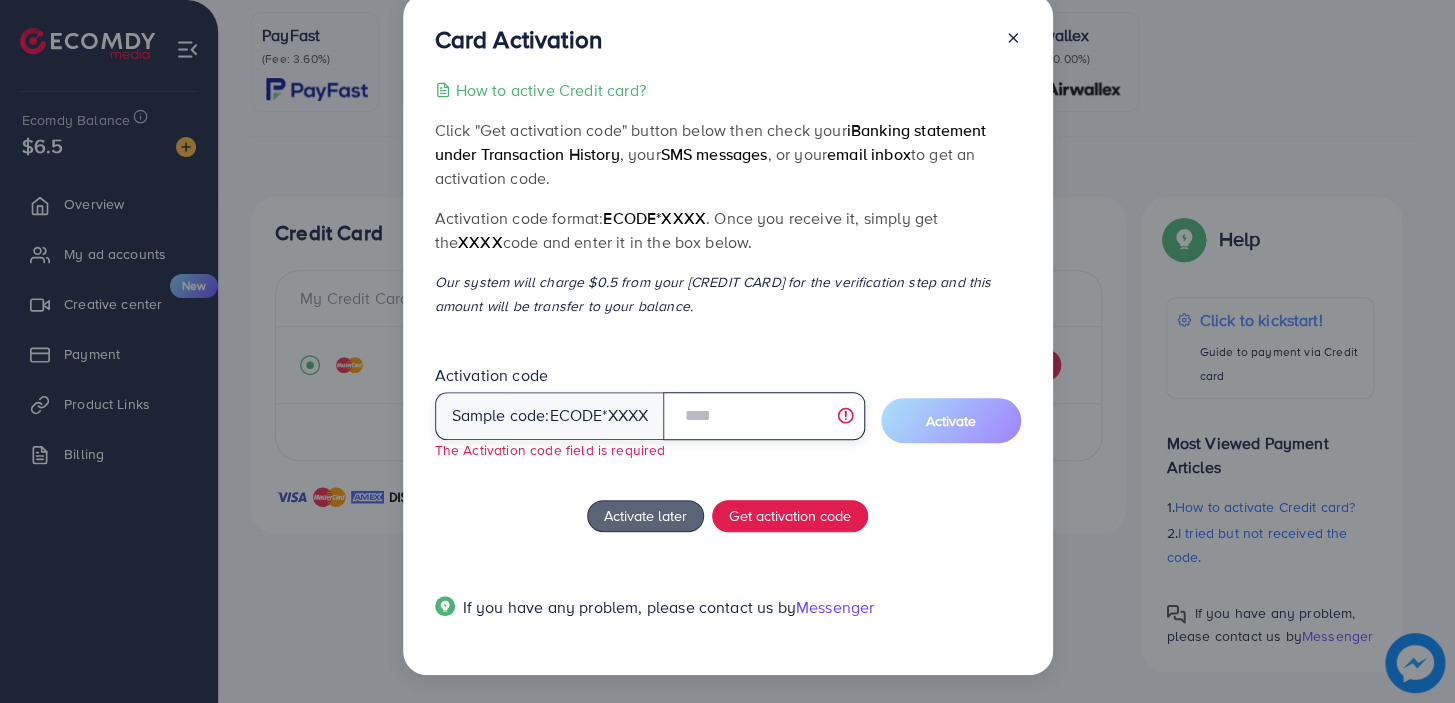 click at bounding box center [763, 416] 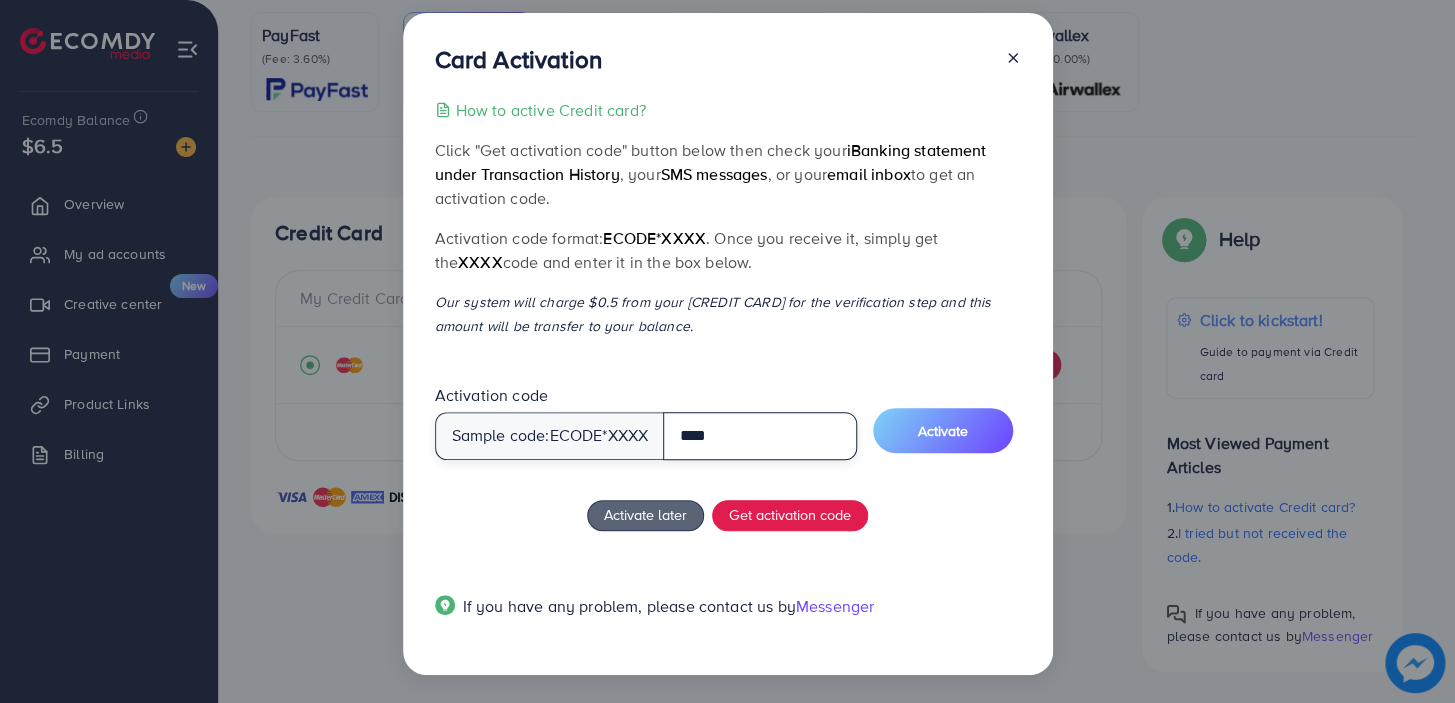 scroll, scrollTop: 14, scrollLeft: 0, axis: vertical 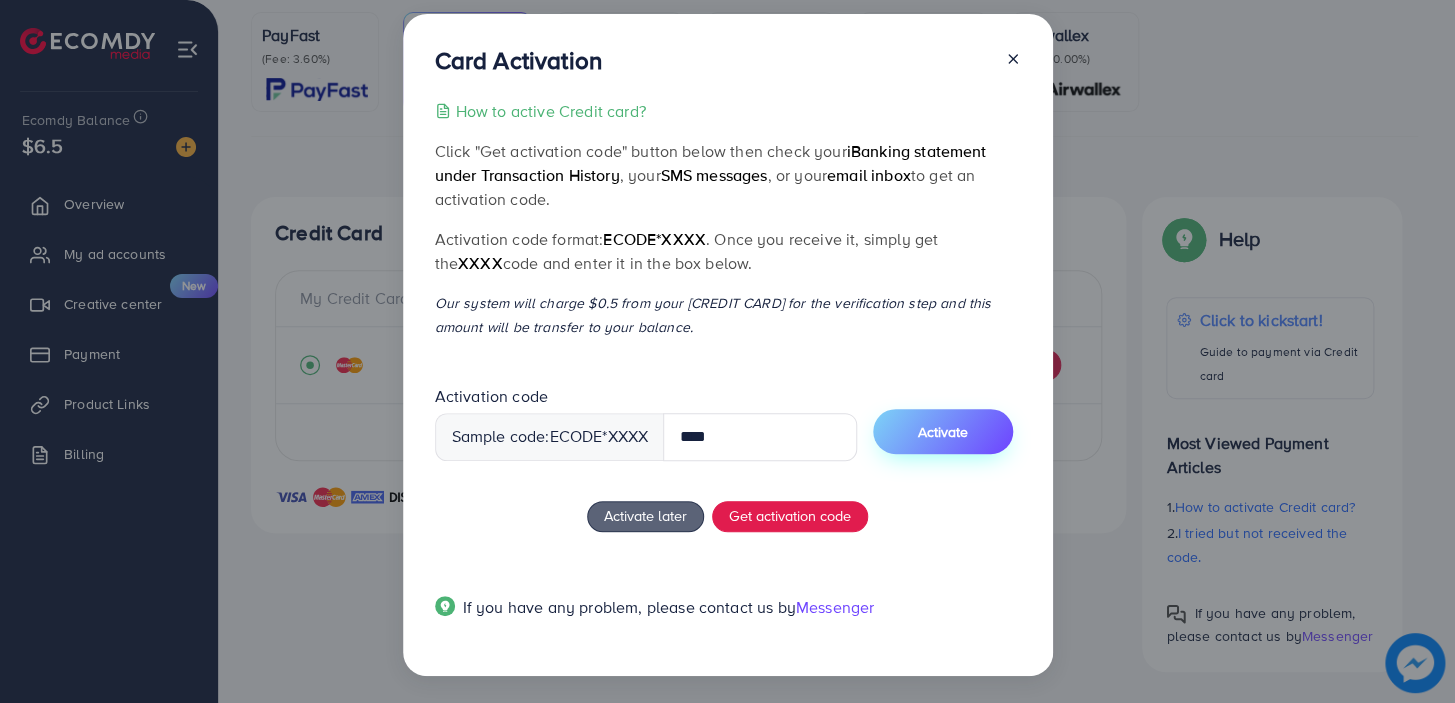 click on "Activate" at bounding box center (943, 431) 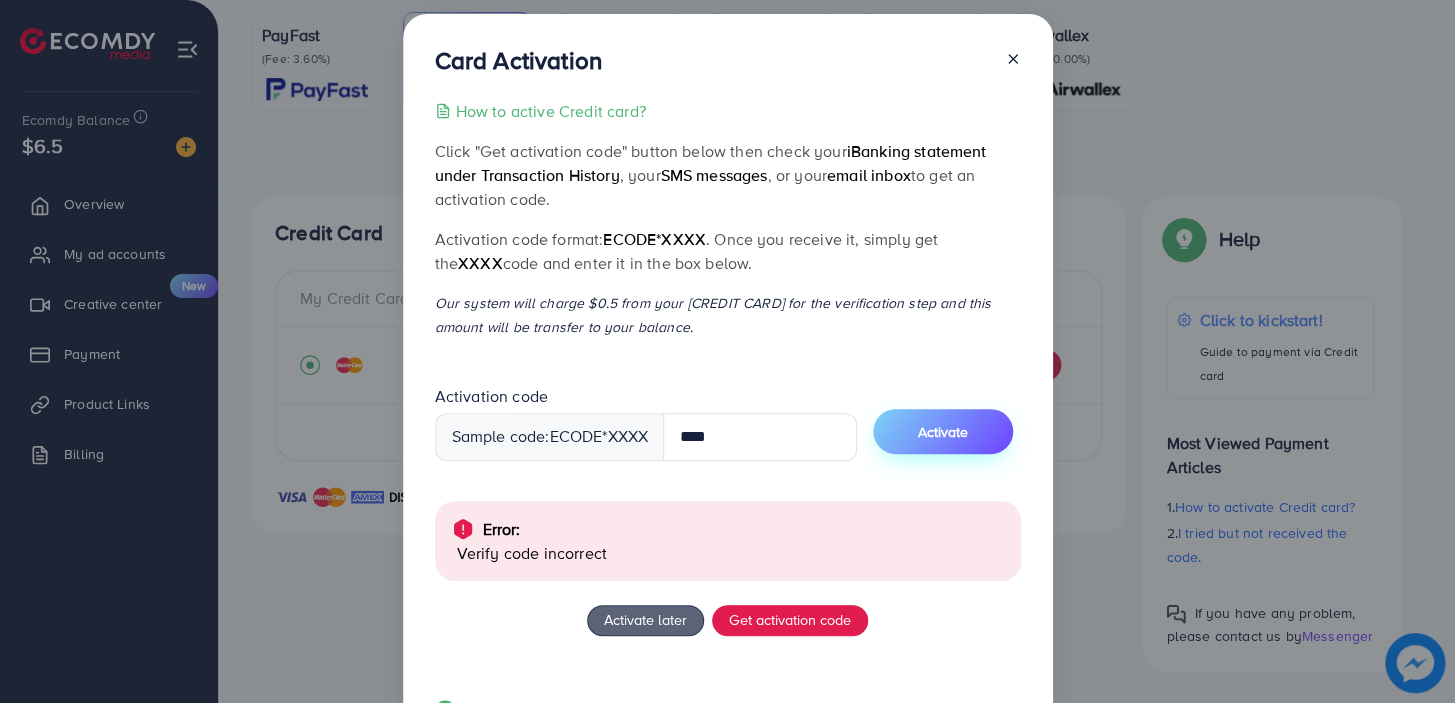 scroll, scrollTop: 119, scrollLeft: 0, axis: vertical 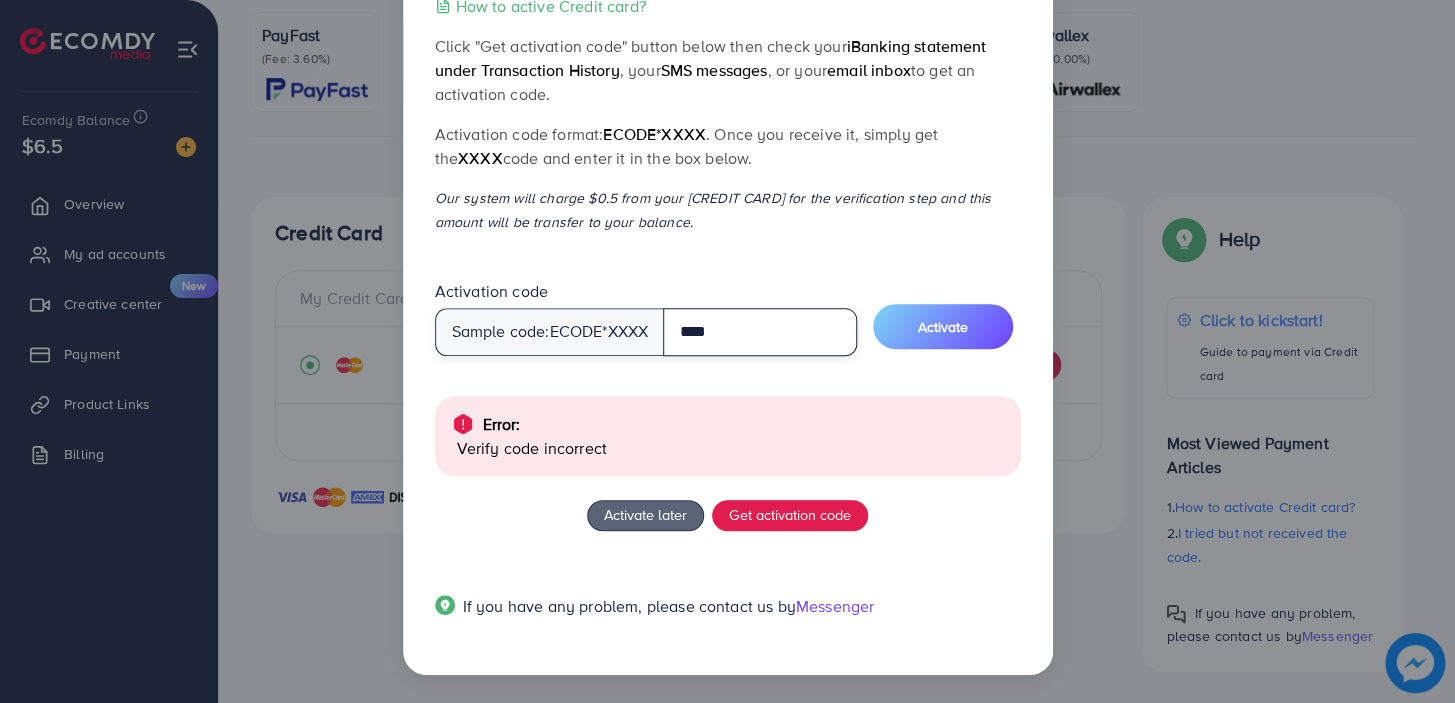 click on "****" at bounding box center [760, 332] 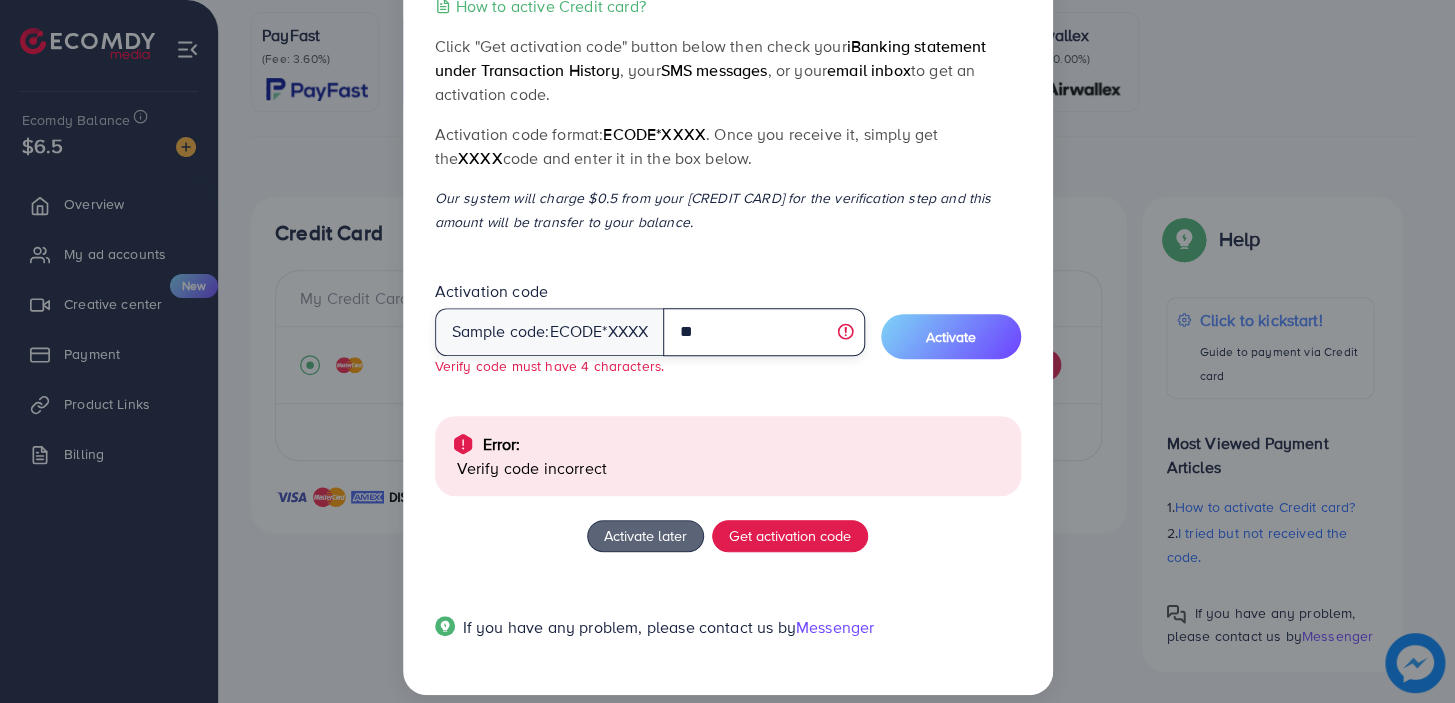 type on "*" 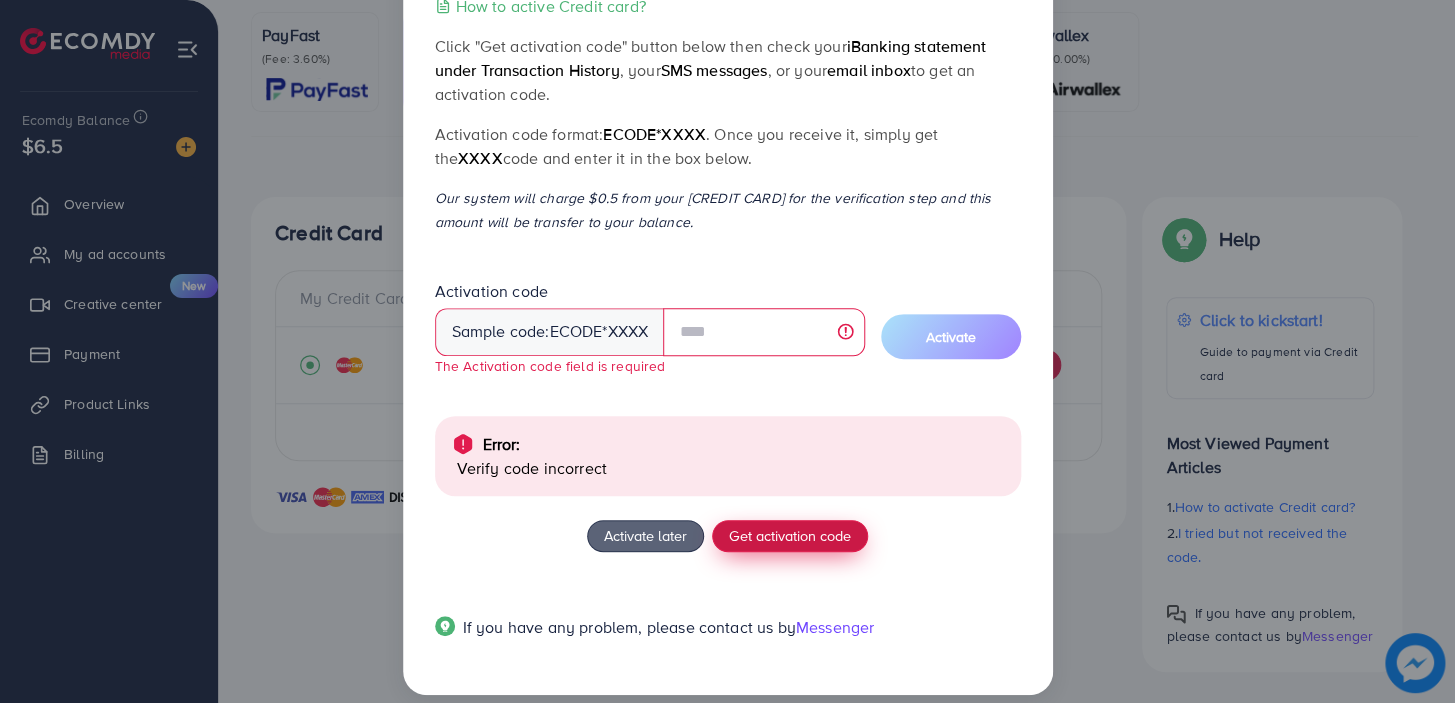 click on "Get activation code" at bounding box center (790, 535) 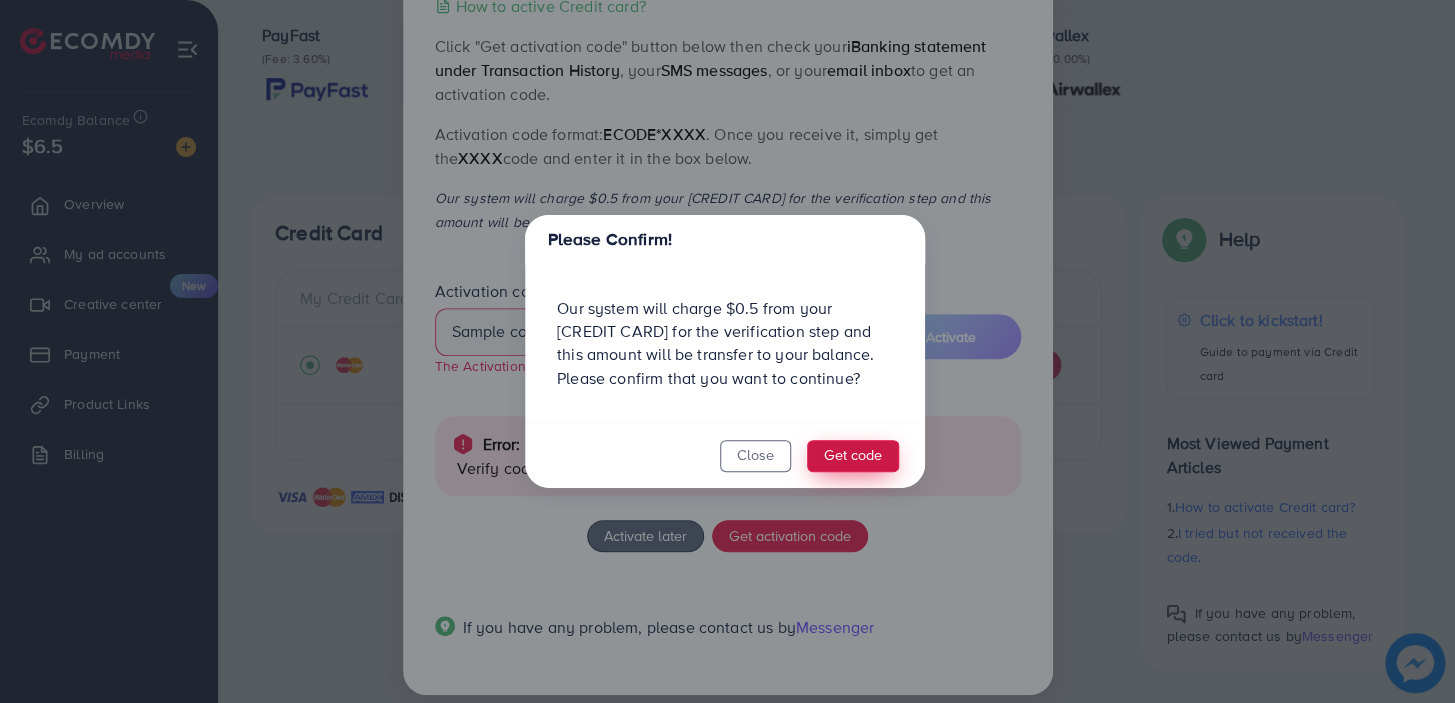click on "Get code" at bounding box center (853, 456) 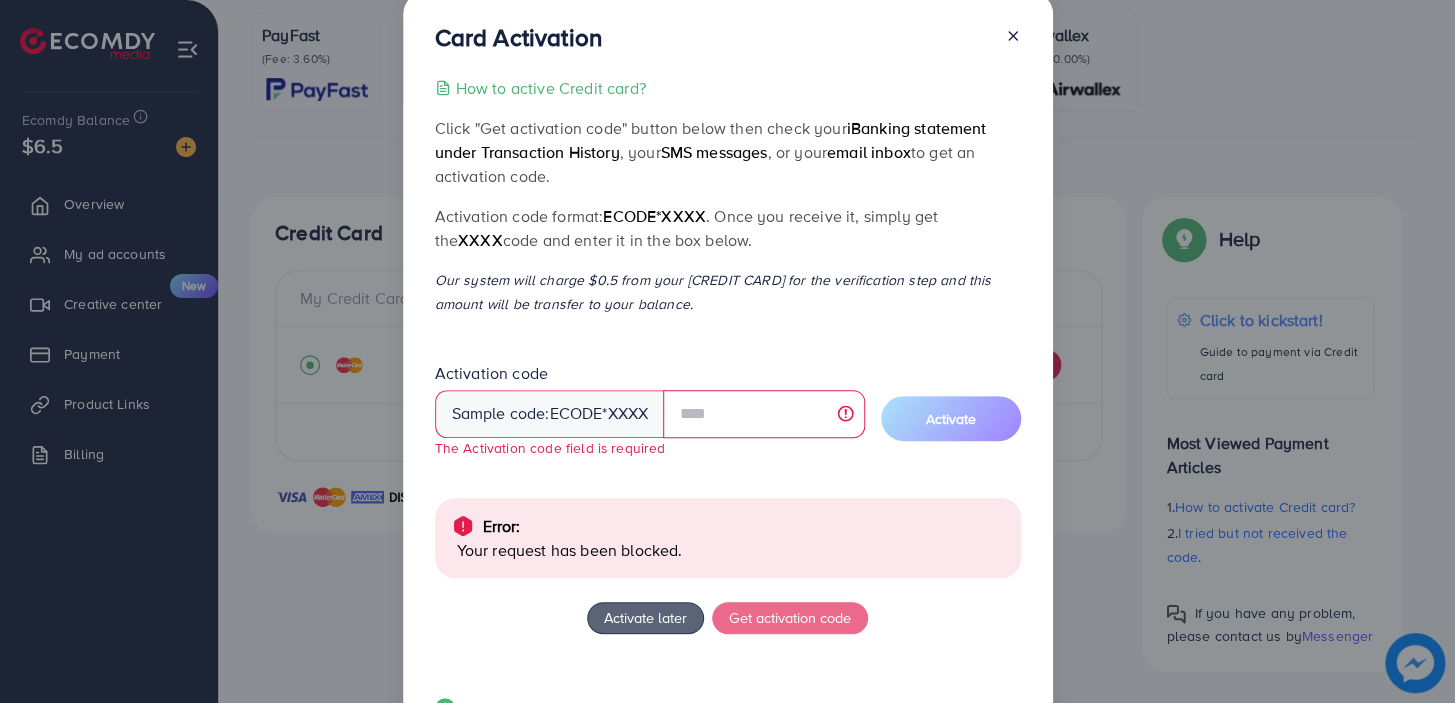 scroll, scrollTop: 139, scrollLeft: 0, axis: vertical 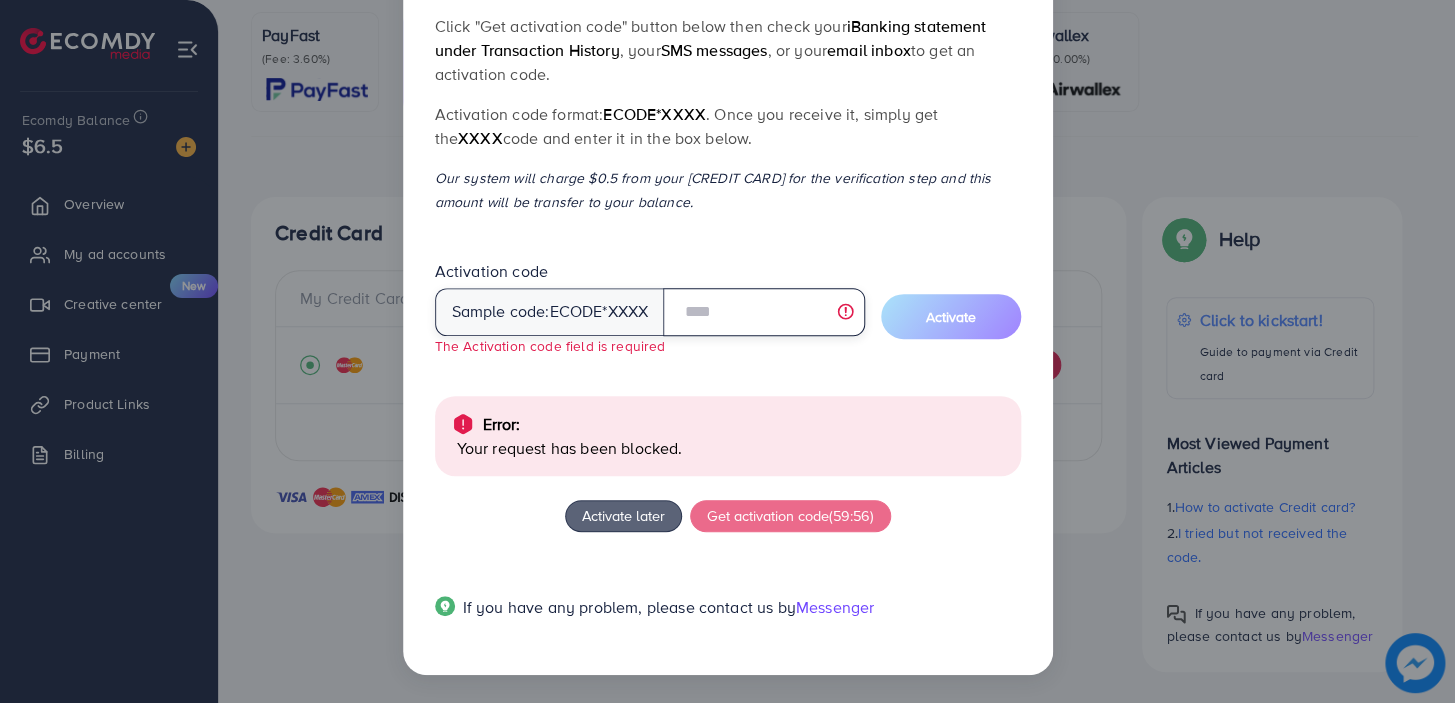 click at bounding box center [763, 312] 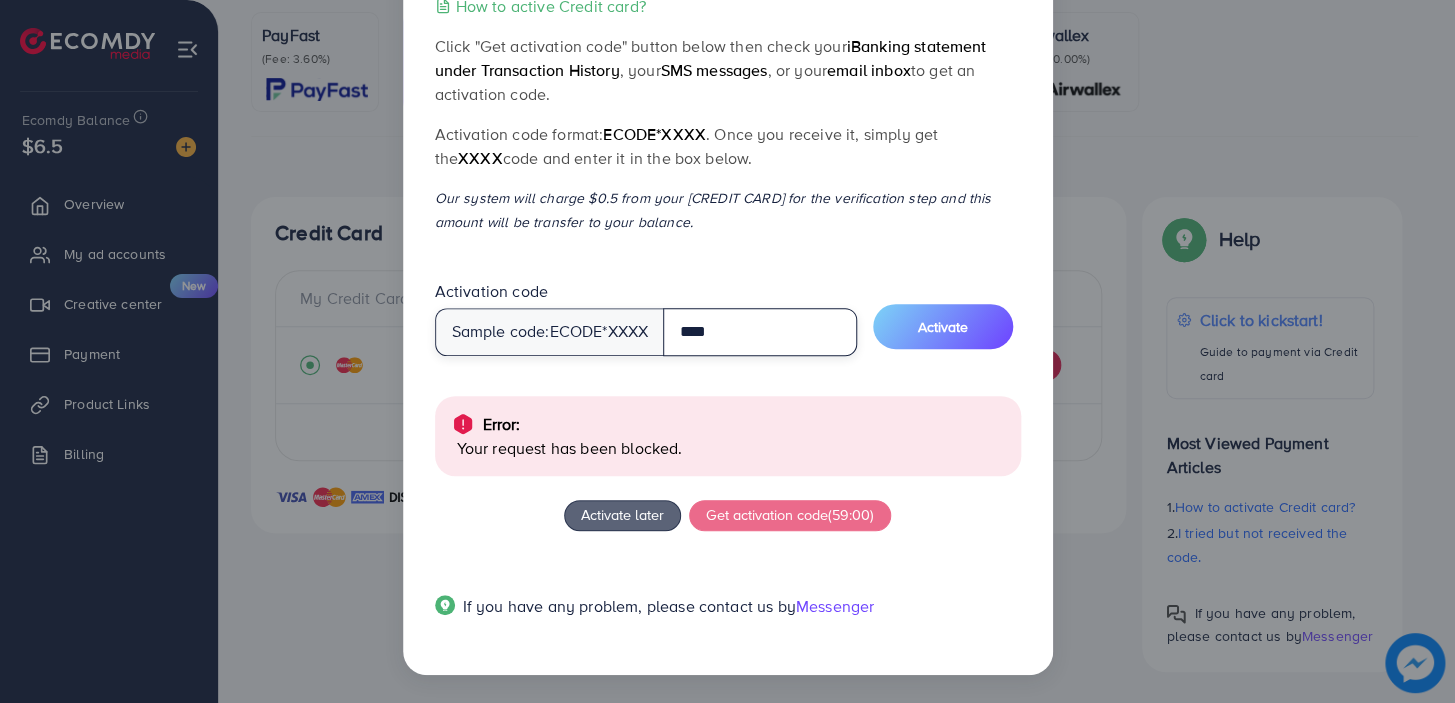 scroll, scrollTop: 119, scrollLeft: 0, axis: vertical 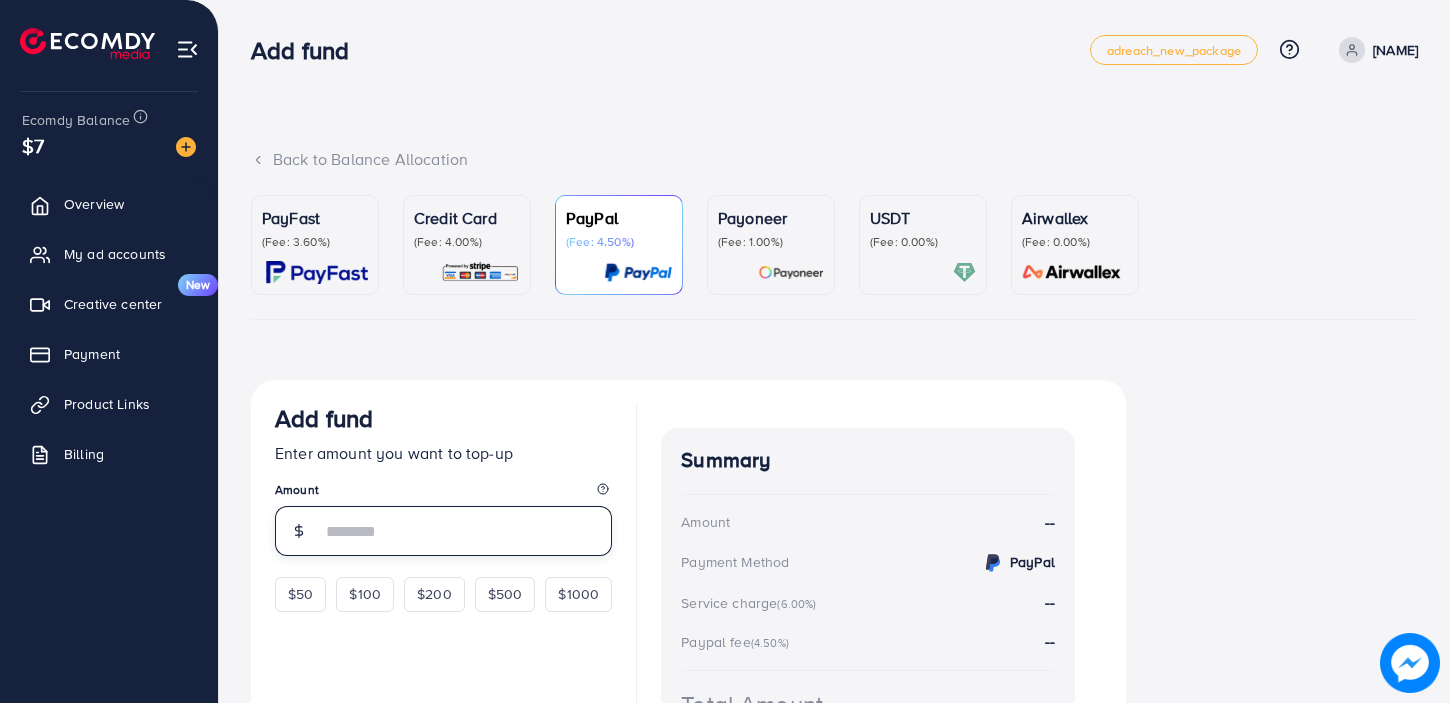 click at bounding box center [466, 531] 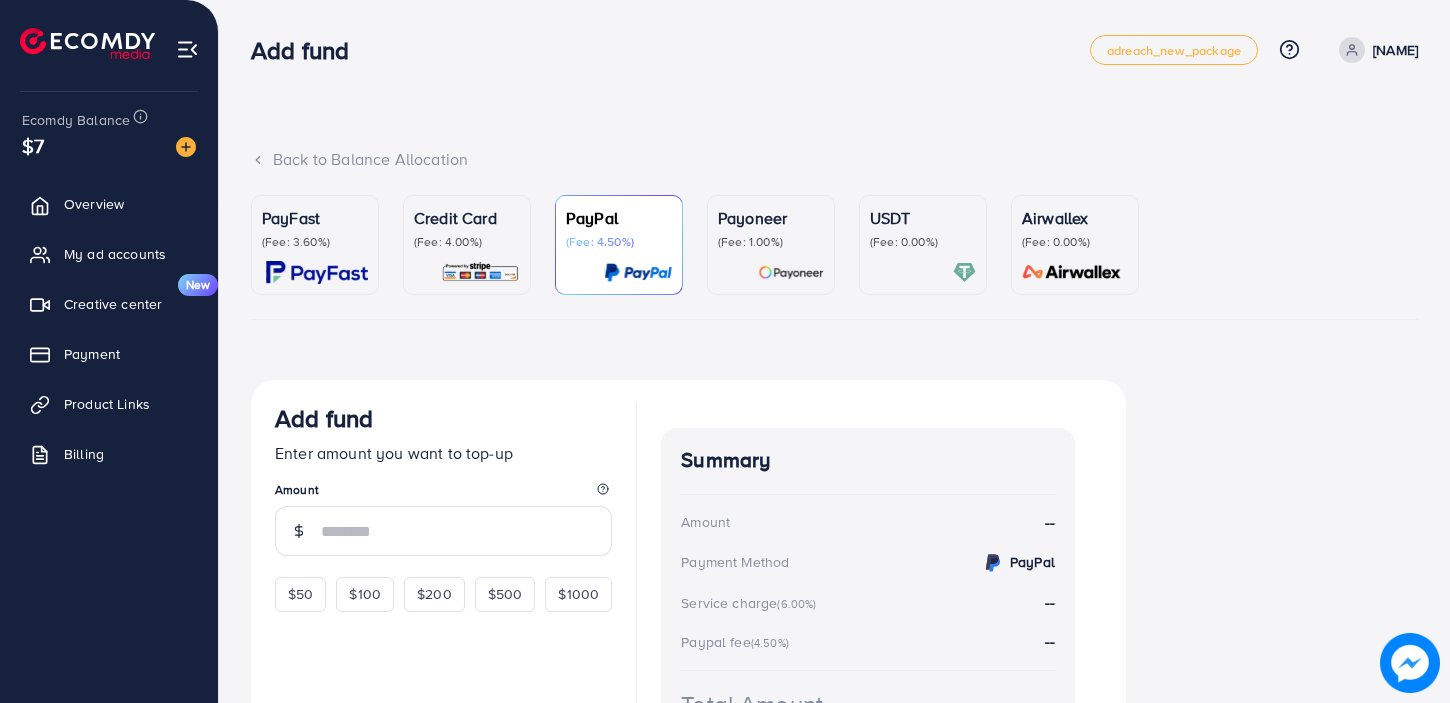 click at bounding box center [480, 272] 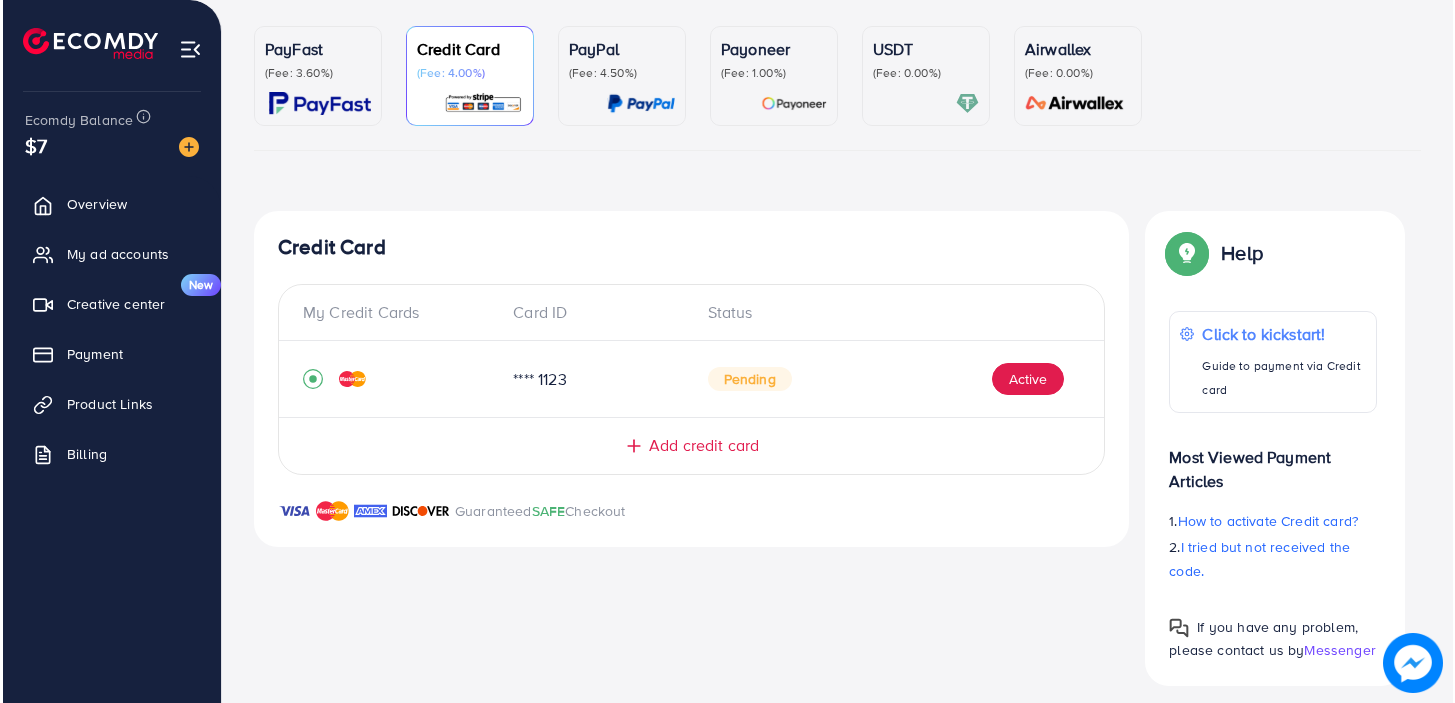 scroll, scrollTop: 178, scrollLeft: 0, axis: vertical 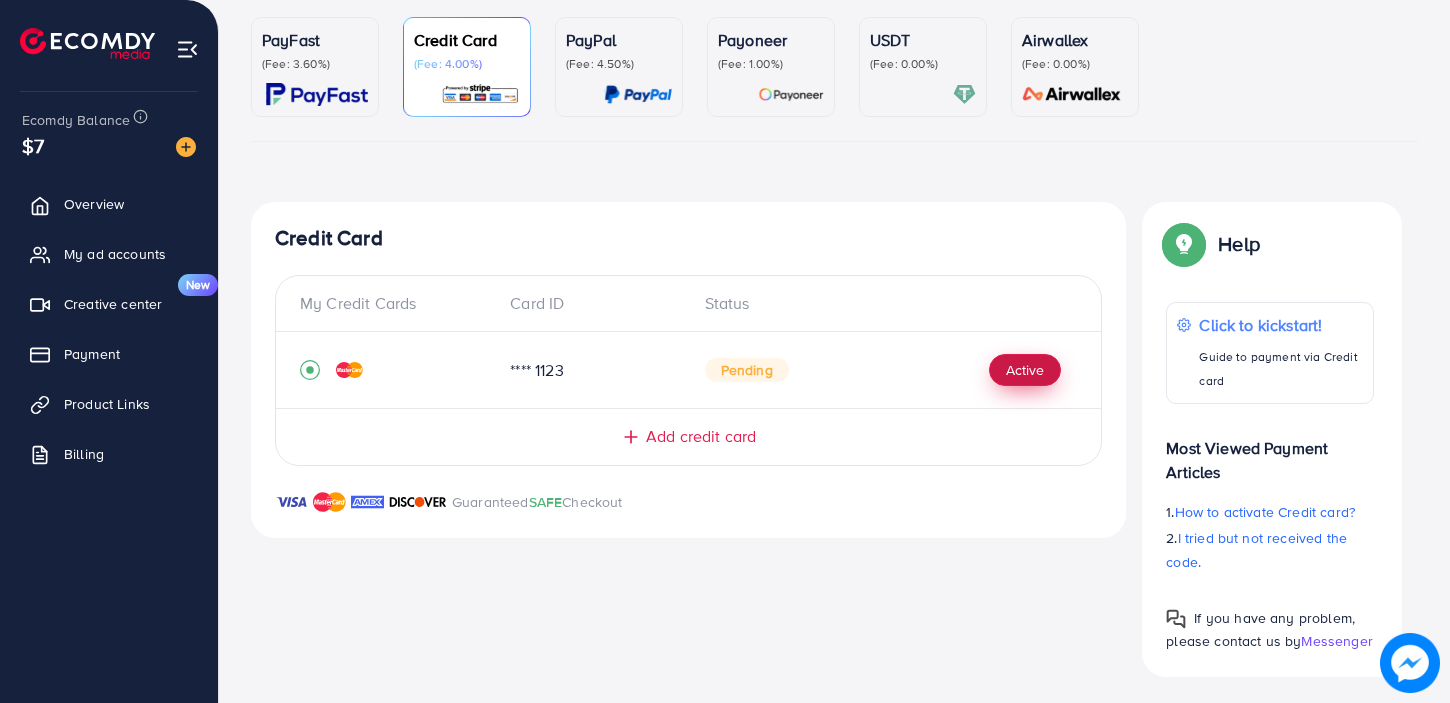 click on "Active" at bounding box center (1025, 370) 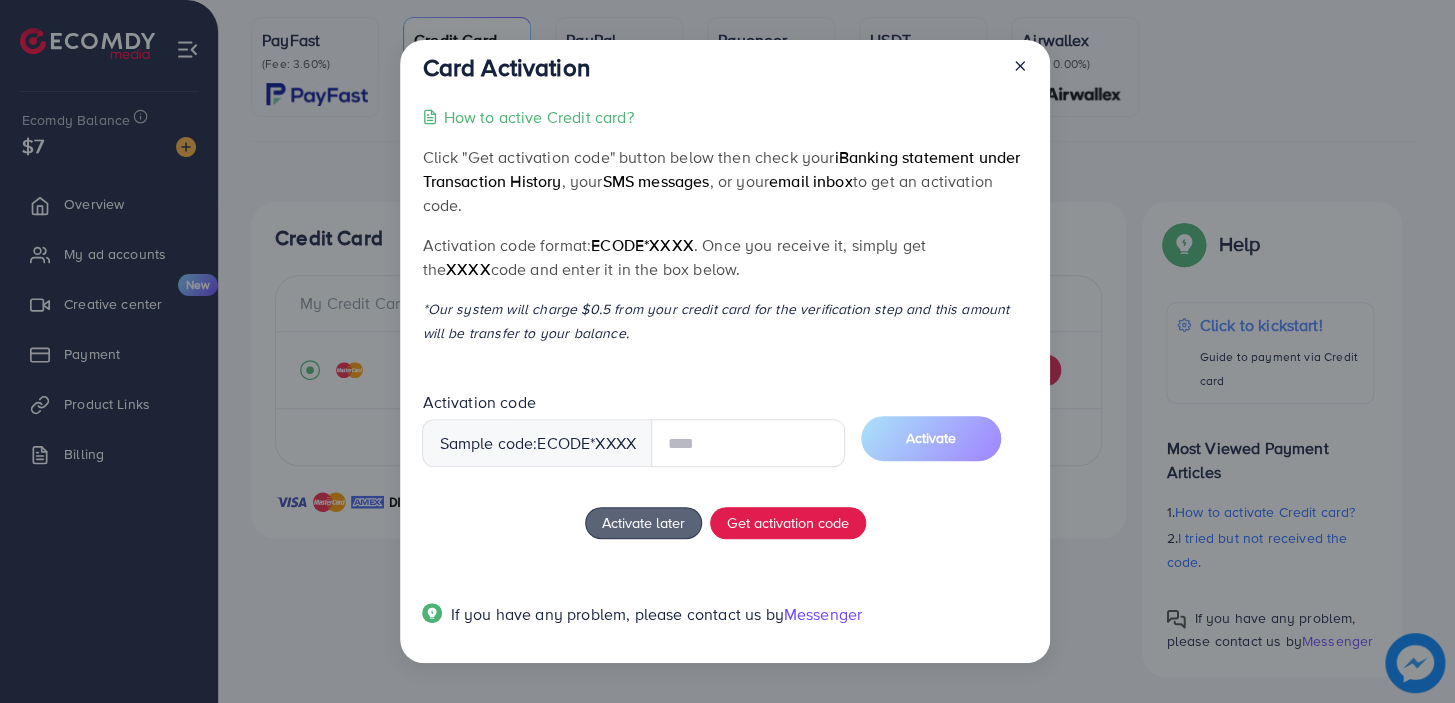 click at bounding box center [1012, 71] 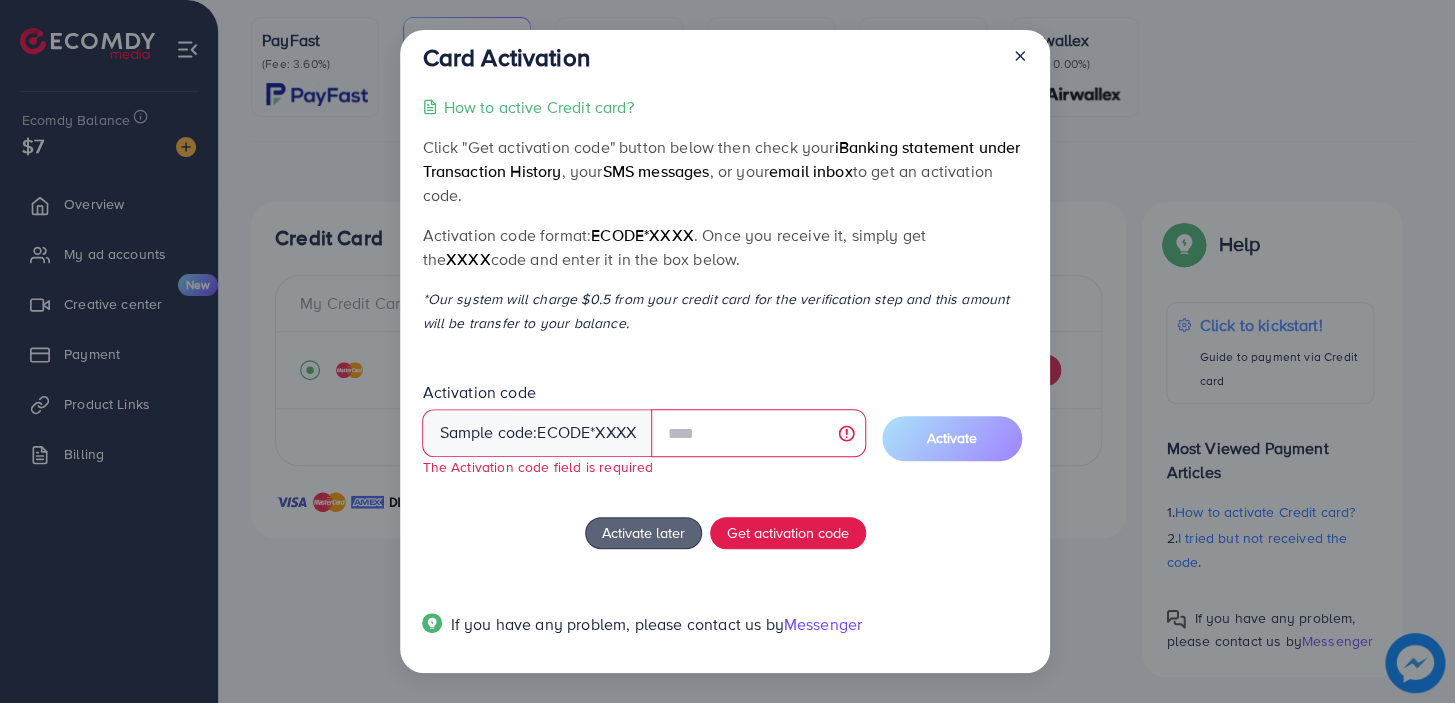 click 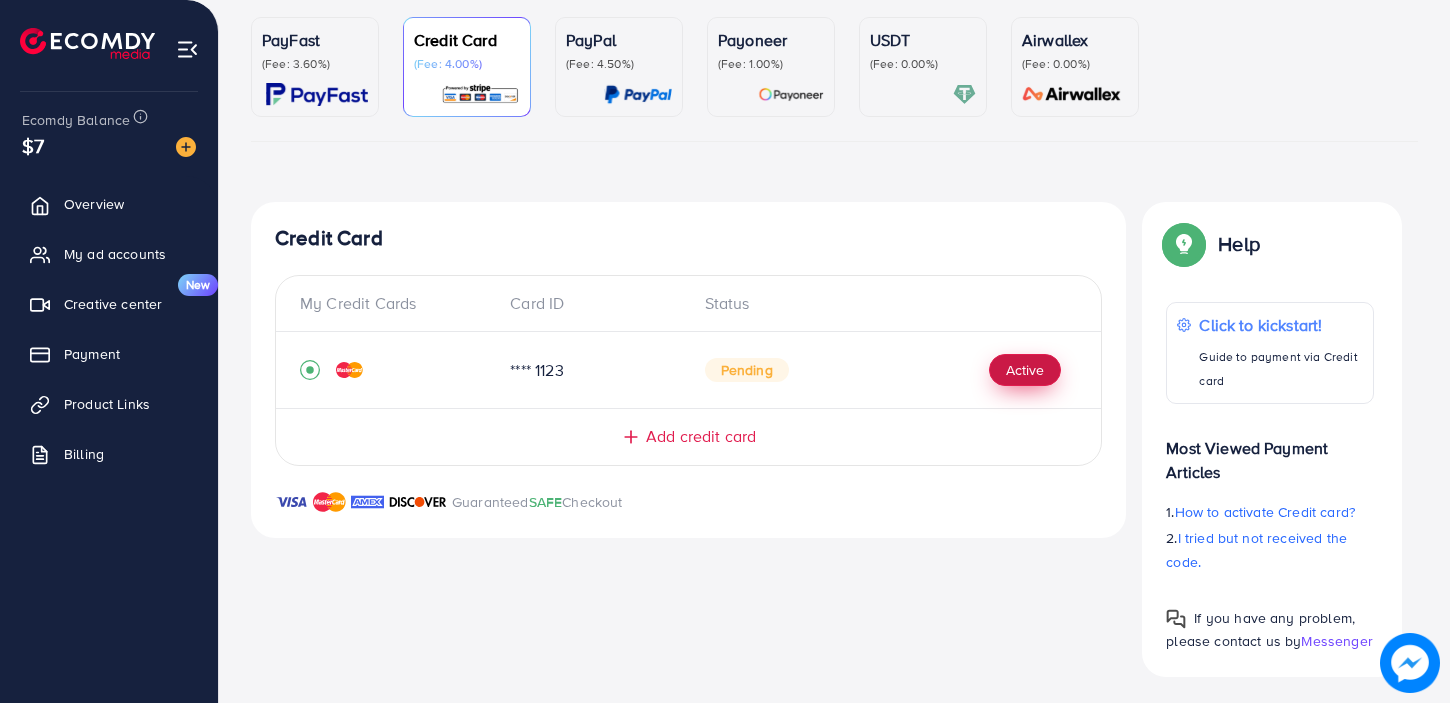 click on "Active" at bounding box center [1025, 370] 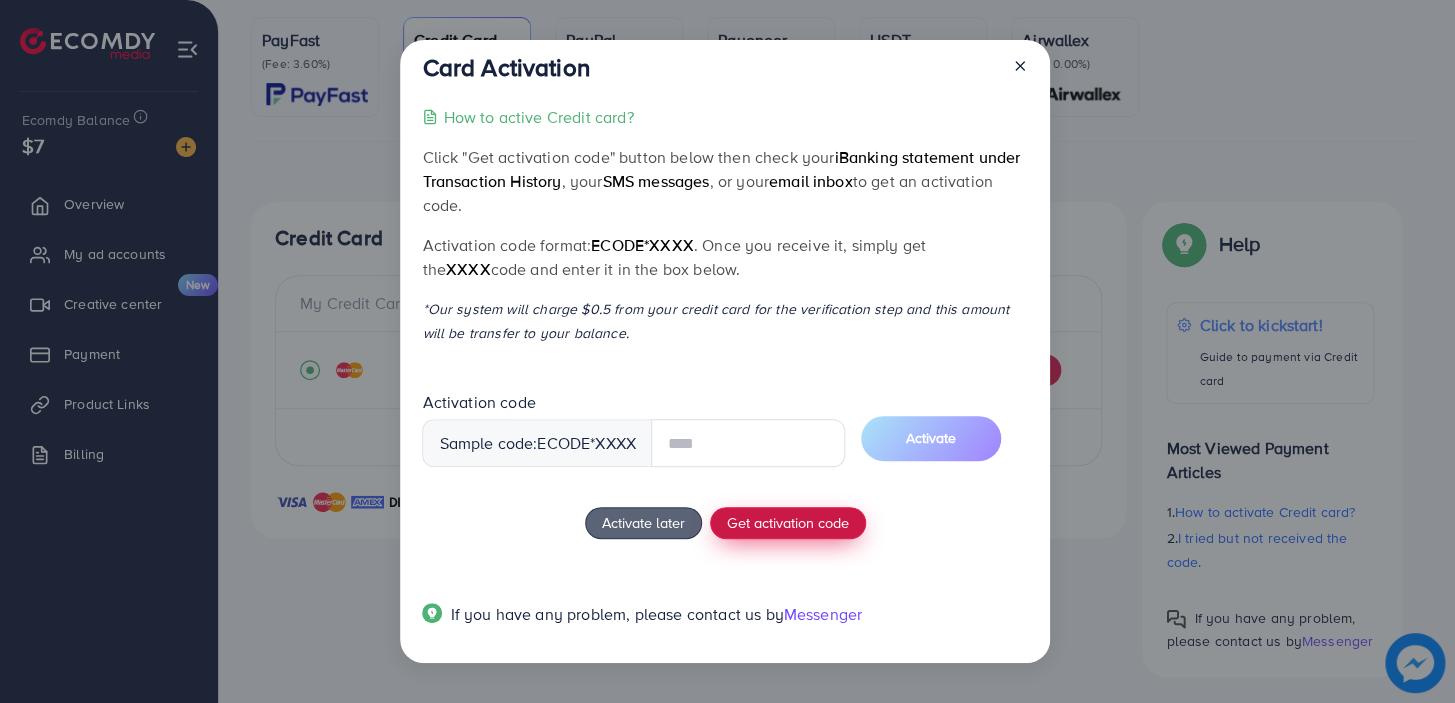 click on "Get activation code" at bounding box center [788, 522] 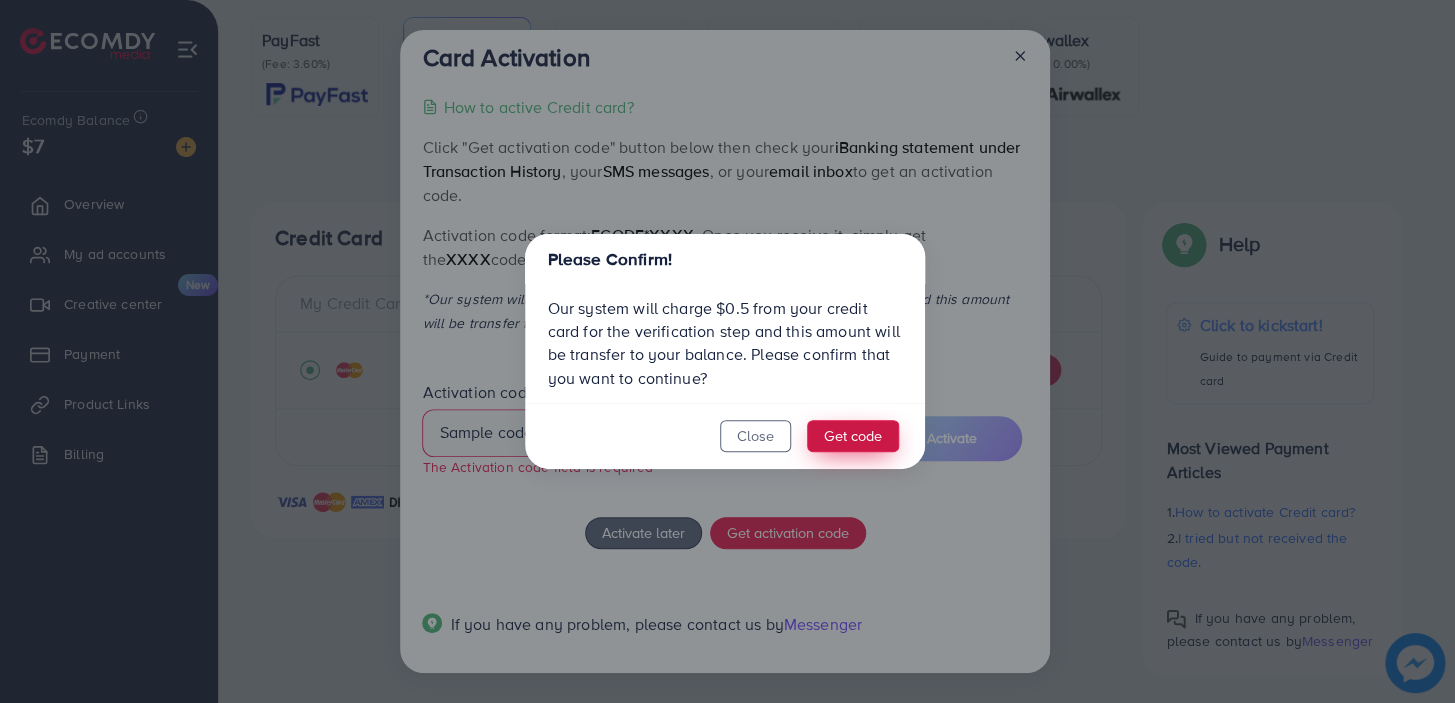 click on "Get code" at bounding box center [853, 436] 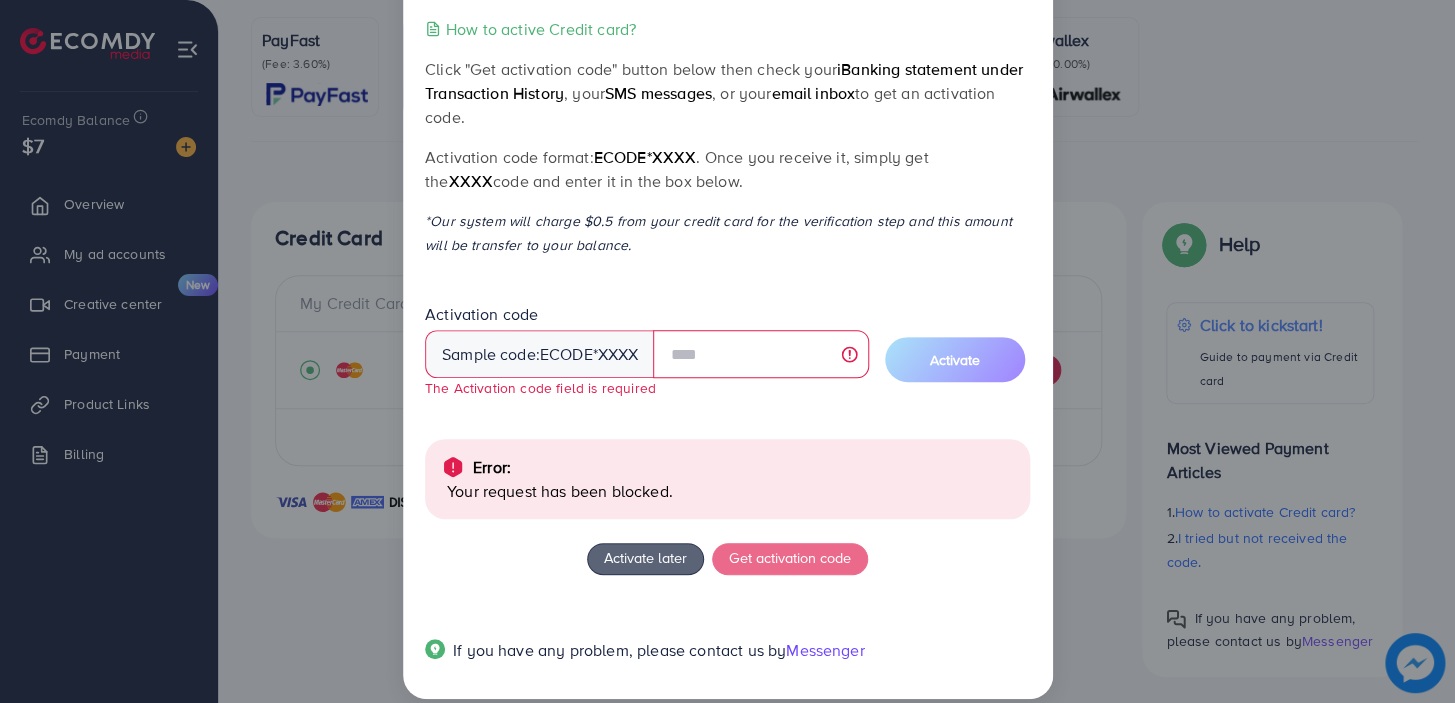 scroll, scrollTop: 100, scrollLeft: 0, axis: vertical 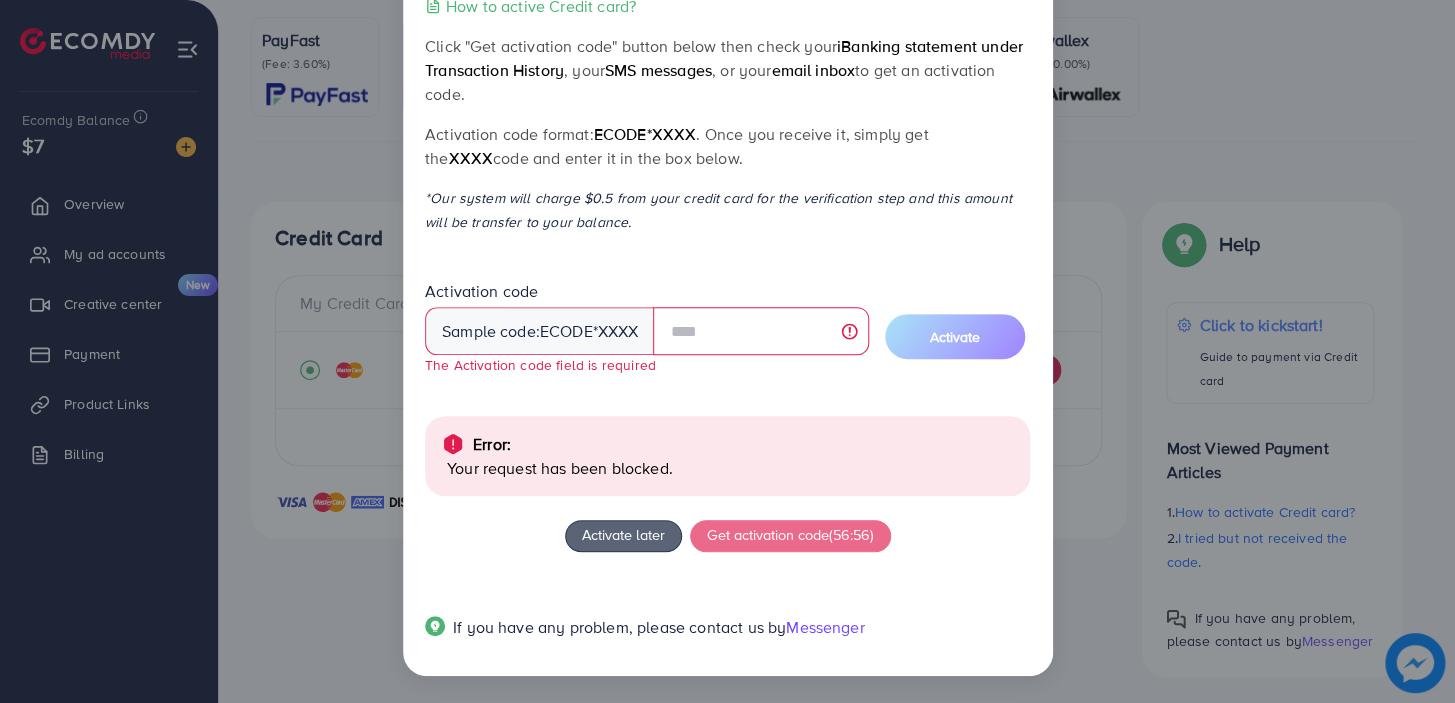 click on "Card Activation   How to active Credit card?   Click "Get activation code" button below then check your  iBanking statement under Transaction History , your  SMS messages , or your  email inbox  to get an activation code.   Activation code format:  ecode*XXXX . Once you receive it, simply get the  XXXX  code and enter it in the box below.   *Our system will charge $0.5 from your credit card for the verification step and this amount will be transfer to your balance.   Activation code   Sample code:  ecode *XXXX  The Activation code field is required  Activate   Error:  Your request has been blocked.  Activate later   Get activation code  (56:56)  If you have any problem, please contact us by   Messenger" at bounding box center (727, 351) 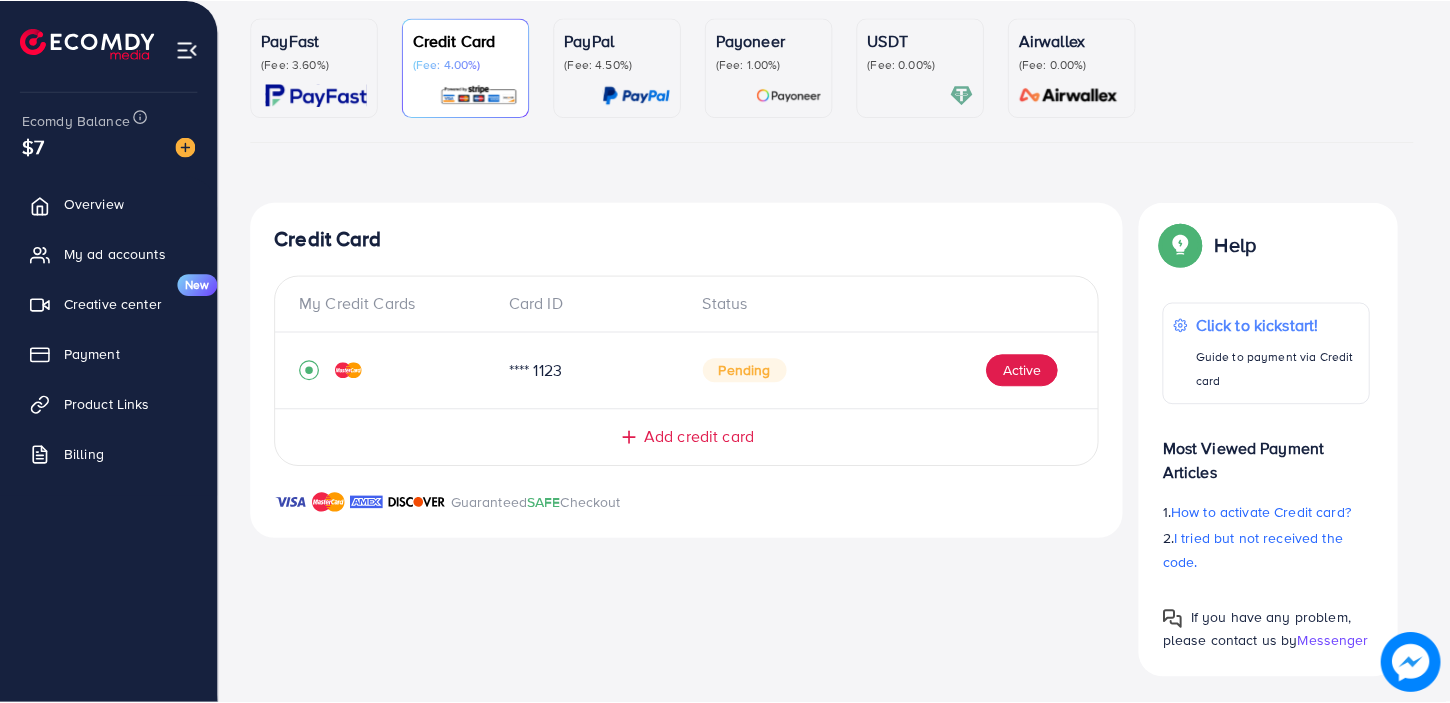 scroll, scrollTop: 0, scrollLeft: 0, axis: both 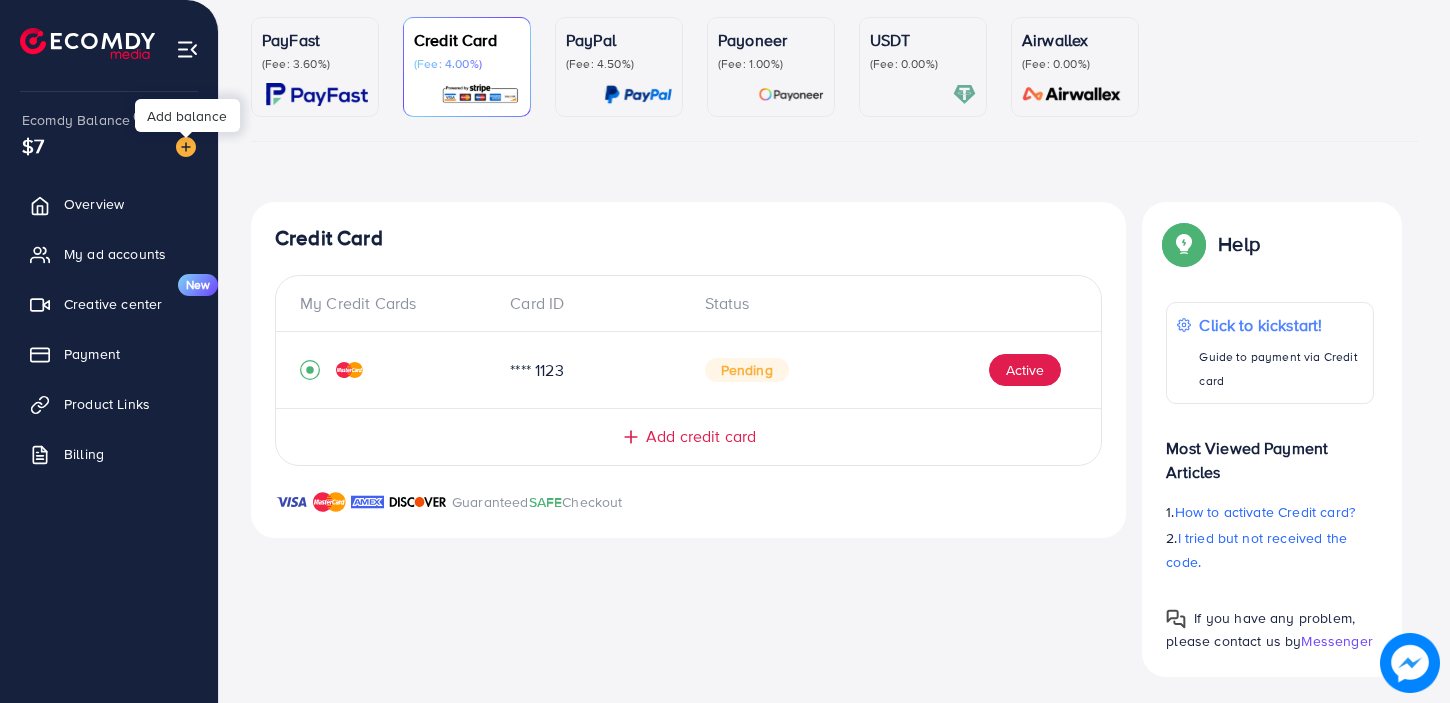 click at bounding box center (186, 147) 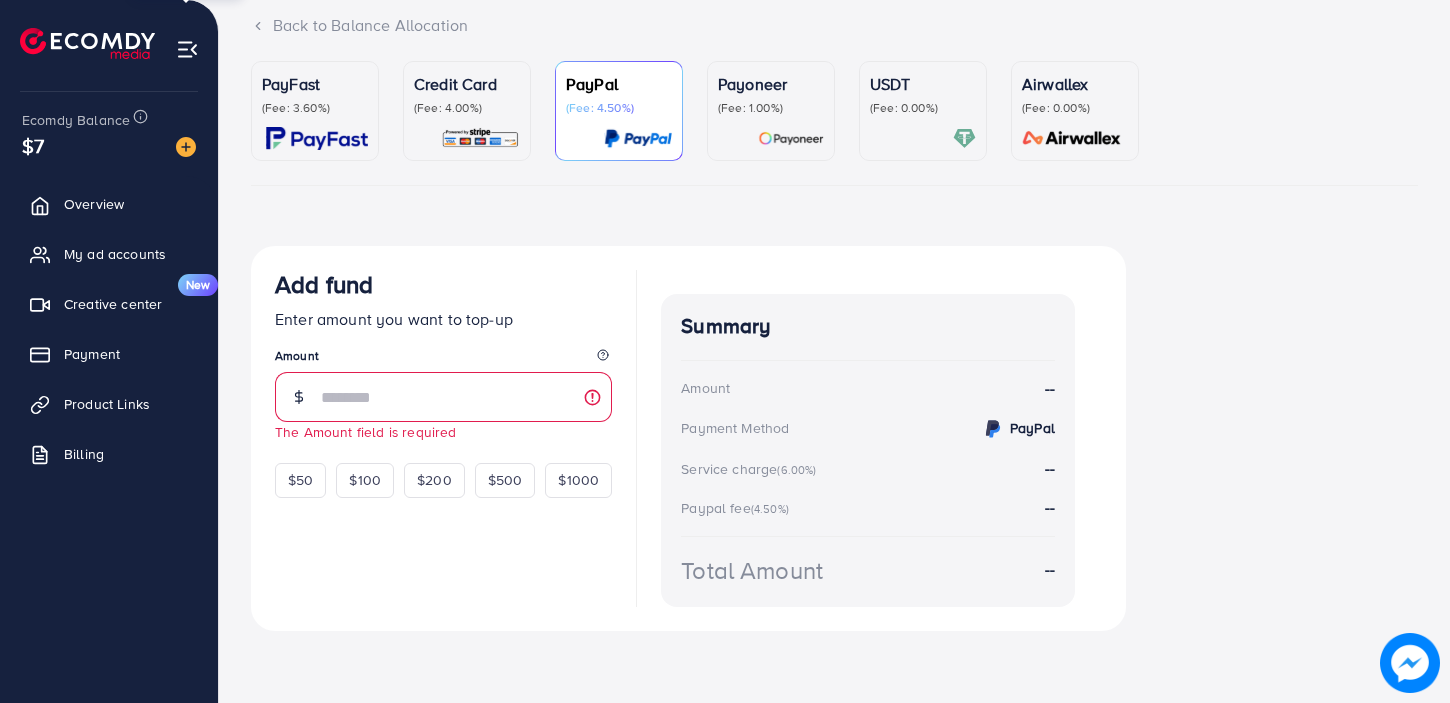 scroll, scrollTop: 0, scrollLeft: 0, axis: both 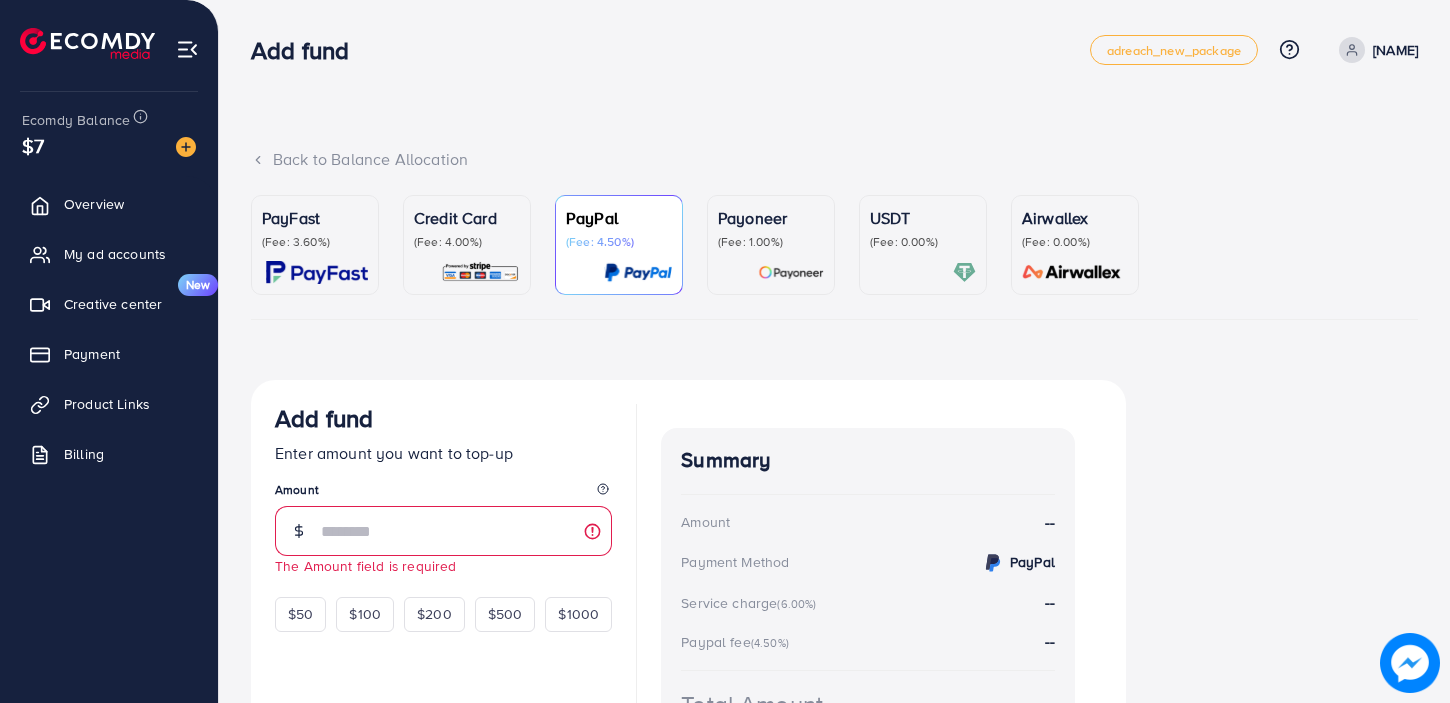 click on "(Fee: 4.00%)" at bounding box center (467, 242) 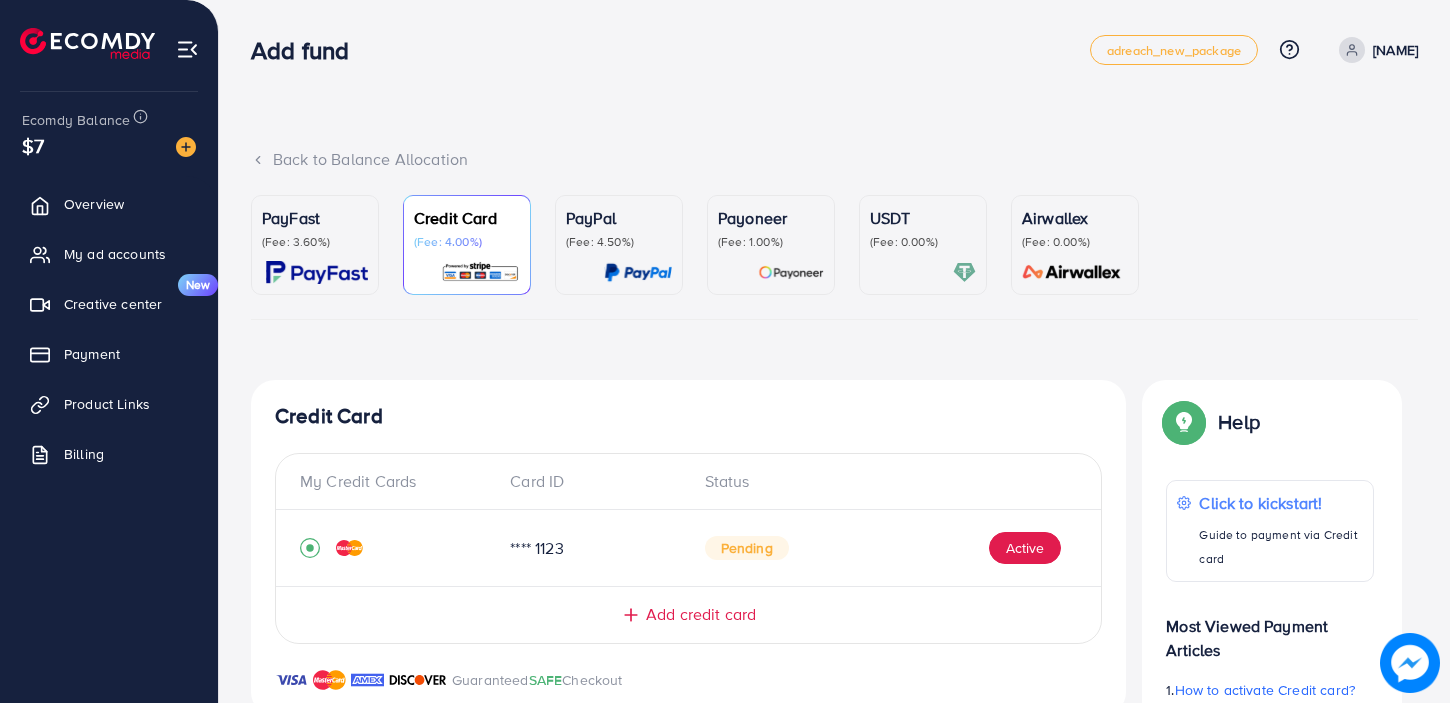 scroll, scrollTop: 181, scrollLeft: 0, axis: vertical 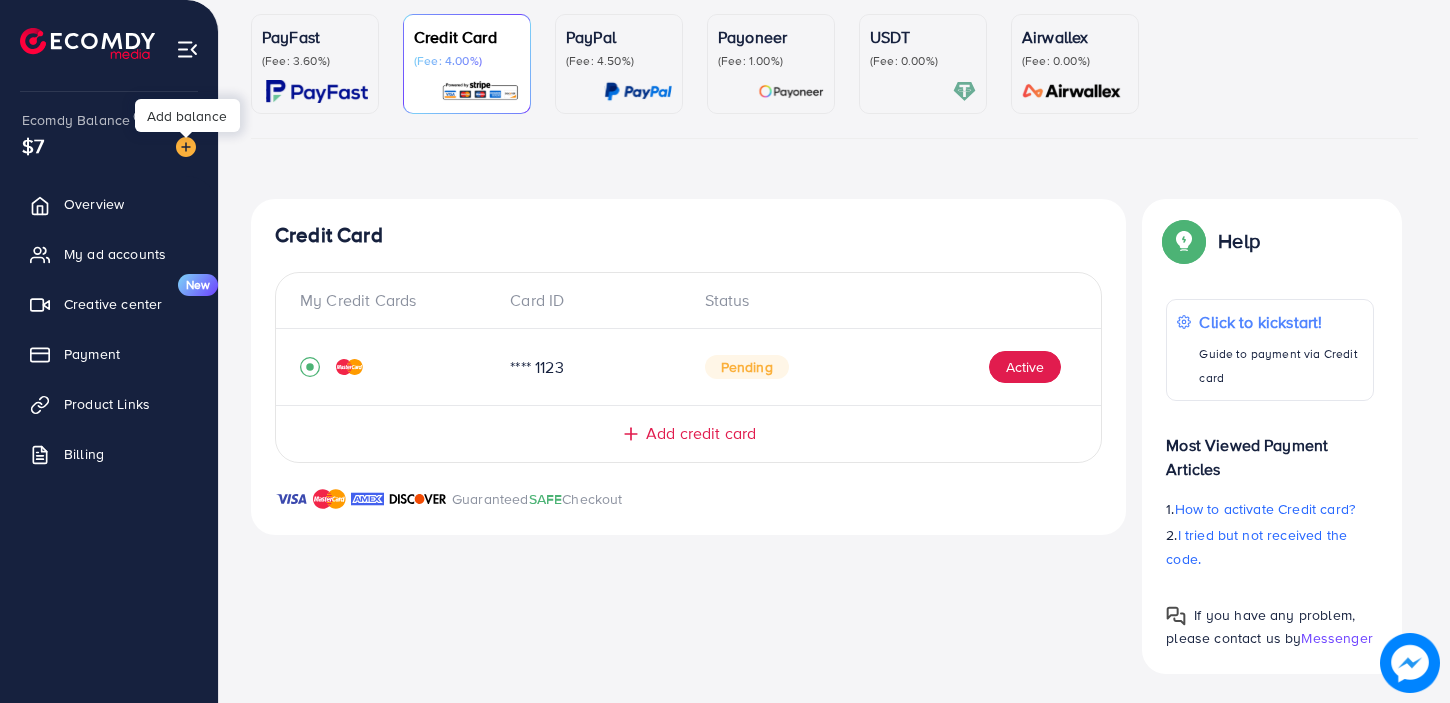 click at bounding box center (186, 147) 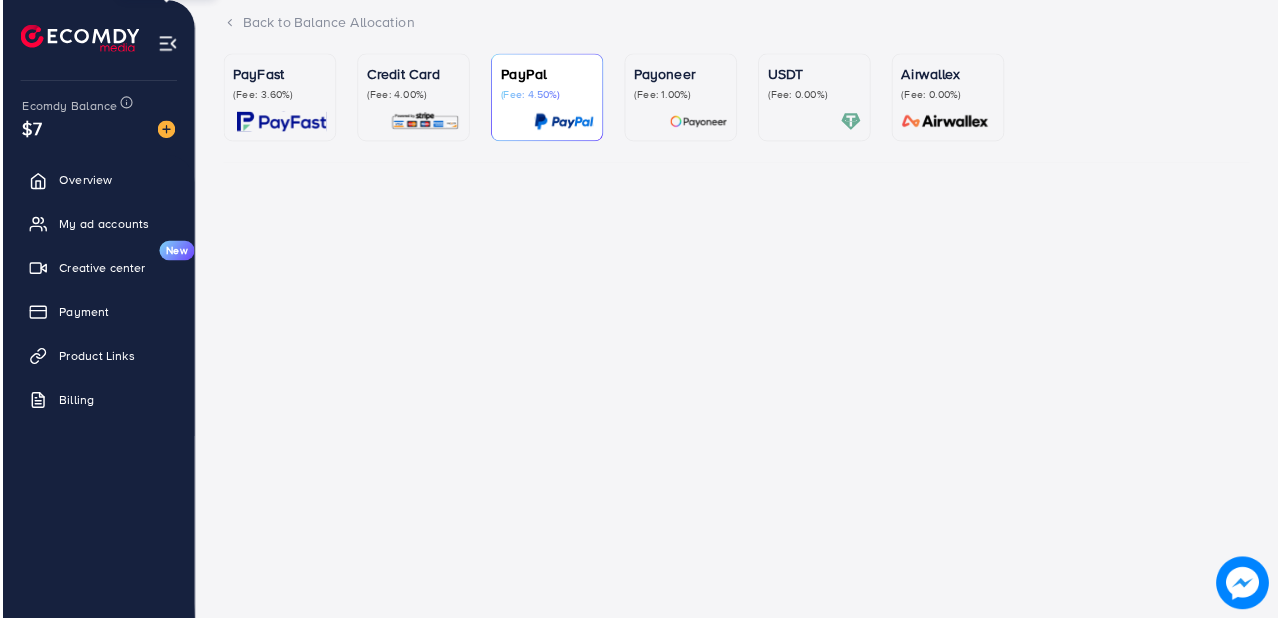 scroll, scrollTop: 0, scrollLeft: 0, axis: both 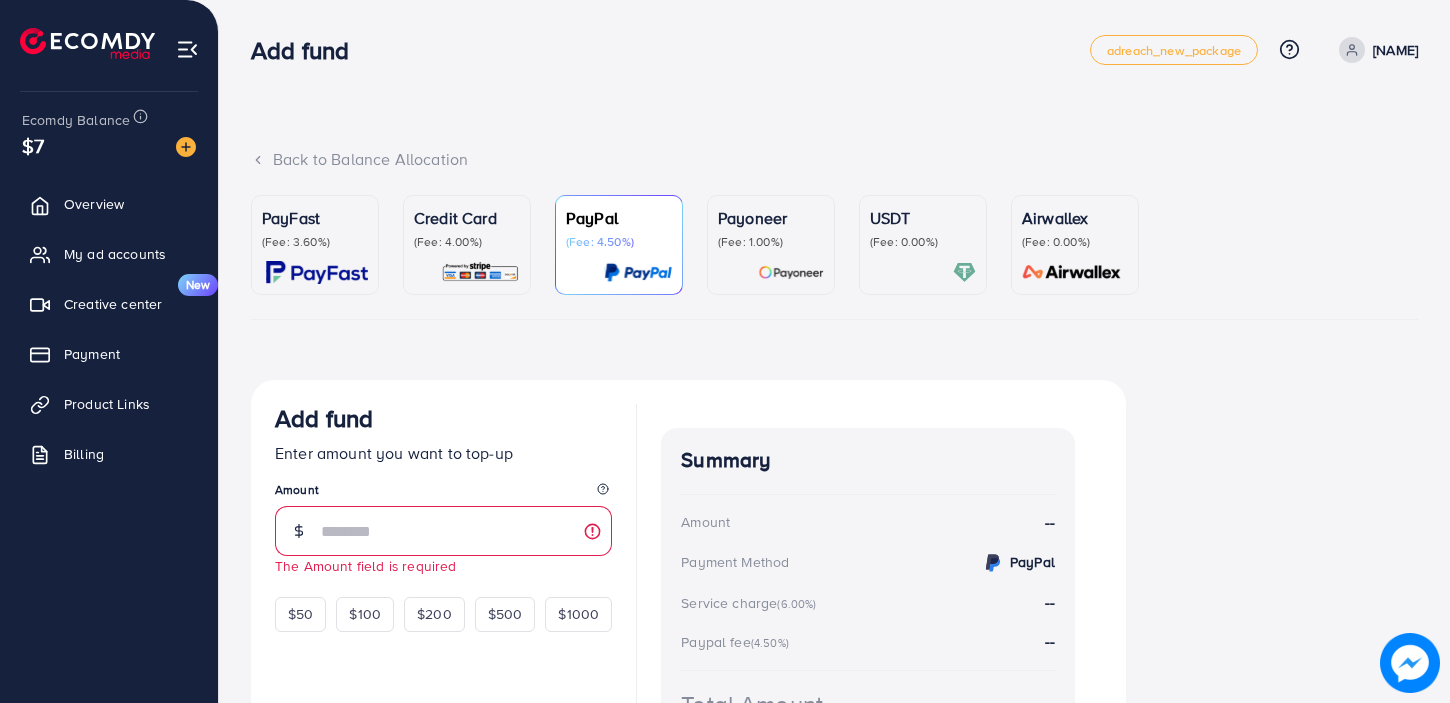 click at bounding box center [771, 272] 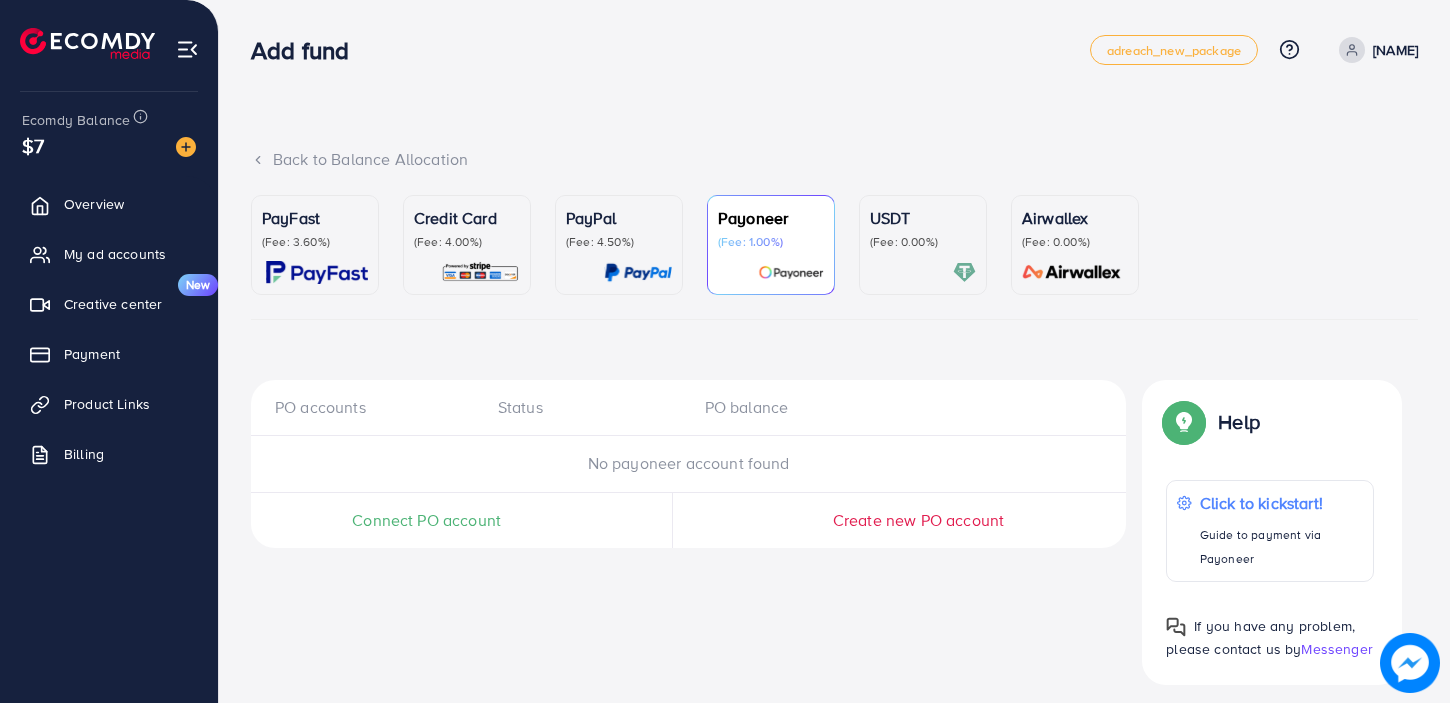 click on "Create new PO account" at bounding box center (918, 520) 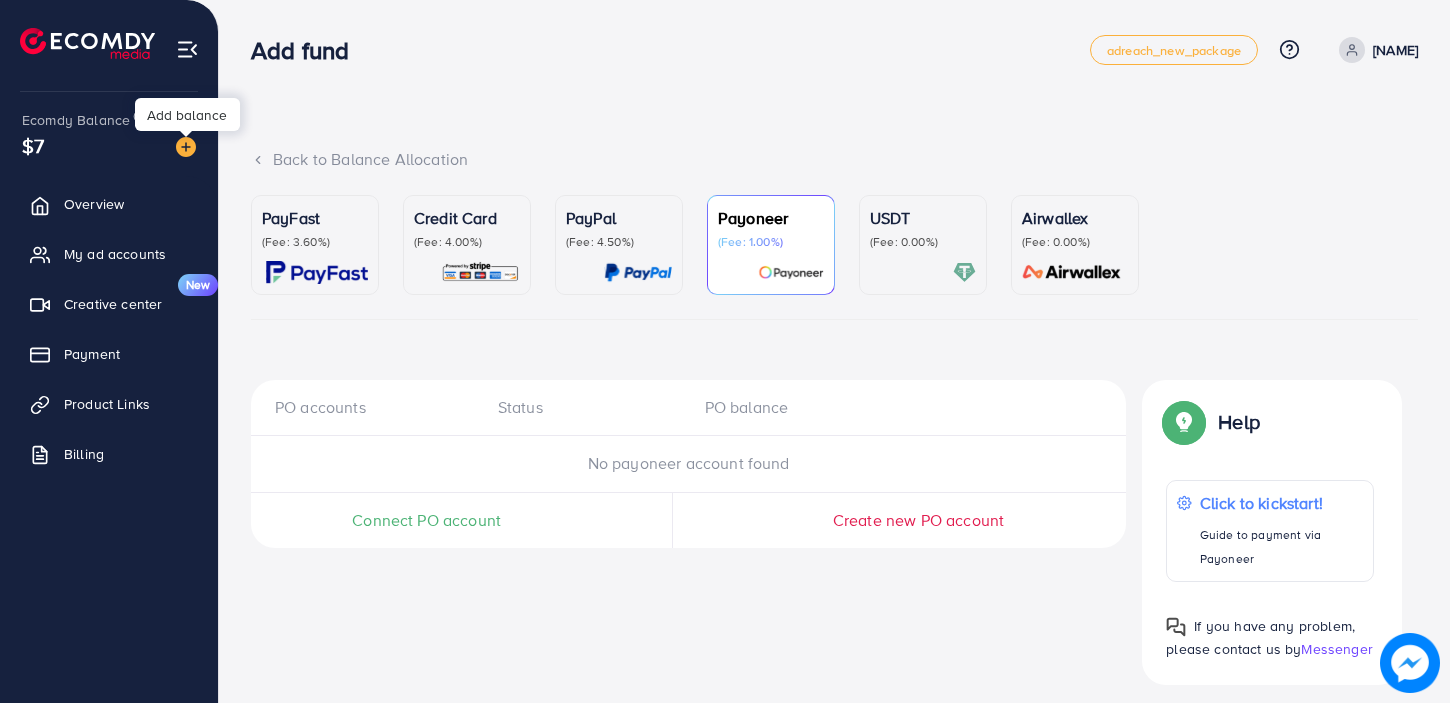 click at bounding box center [186, 147] 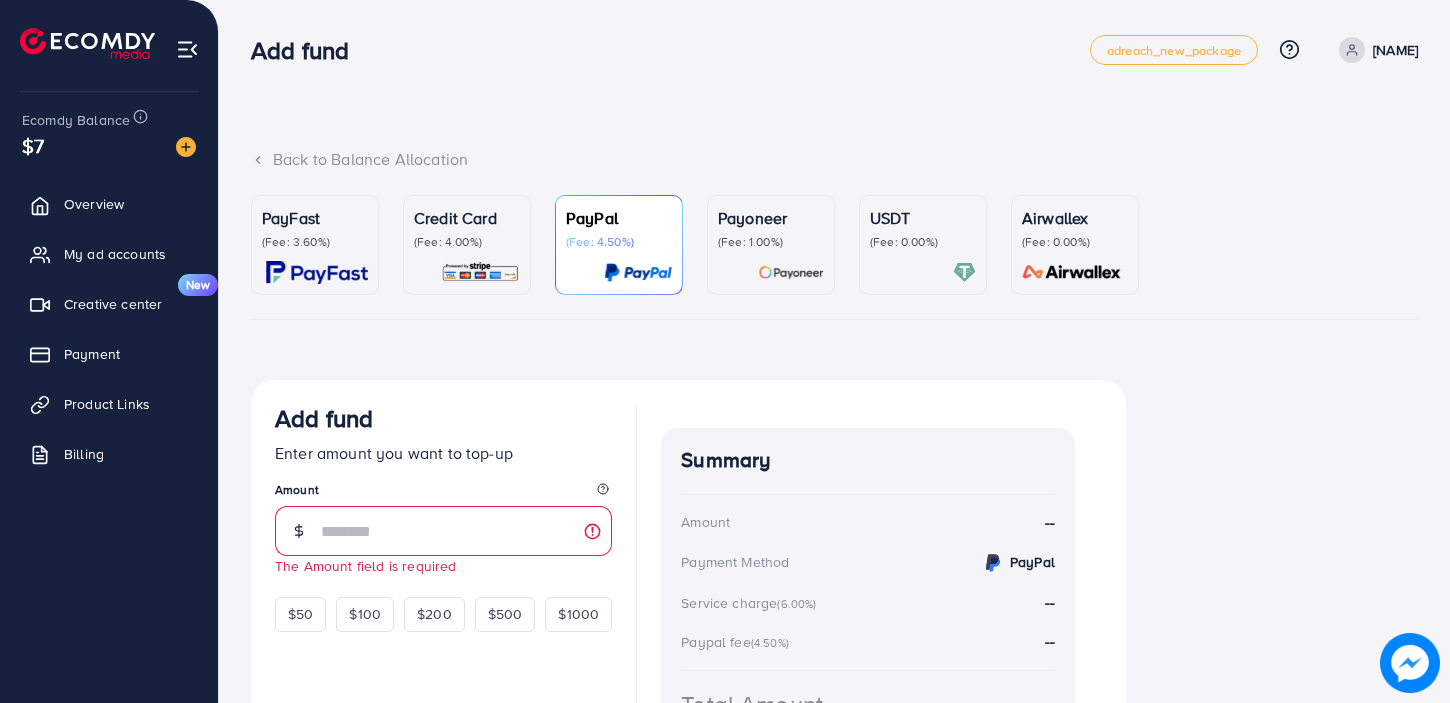 click at bounding box center (480, 272) 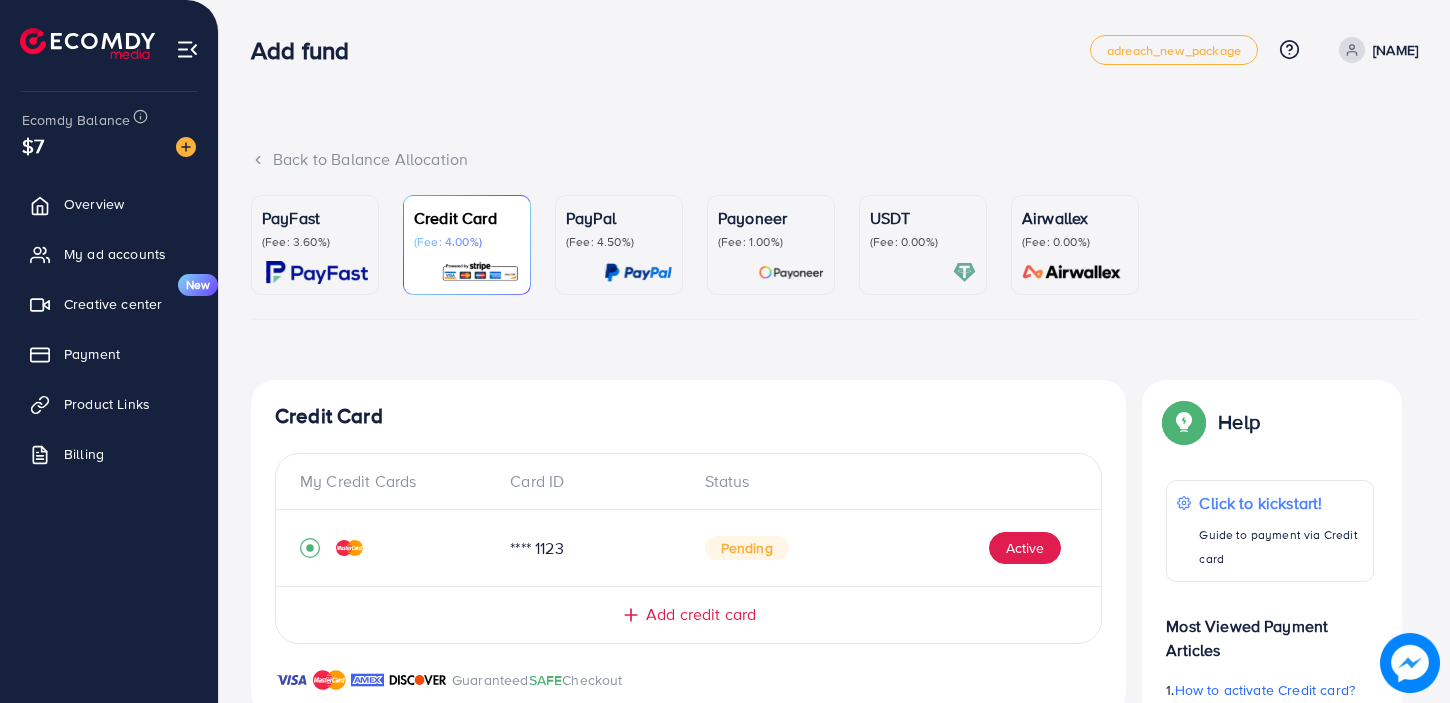 click 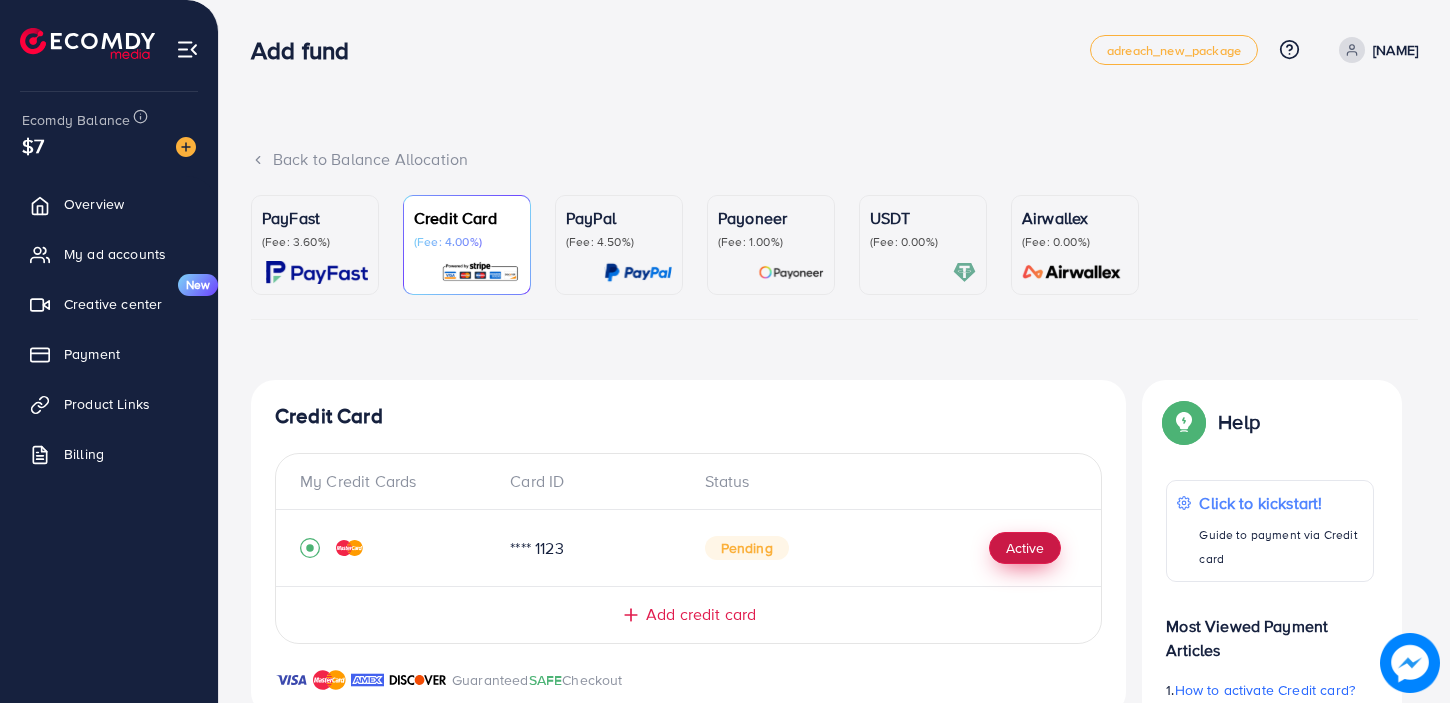 click on "Active" at bounding box center (1025, 548) 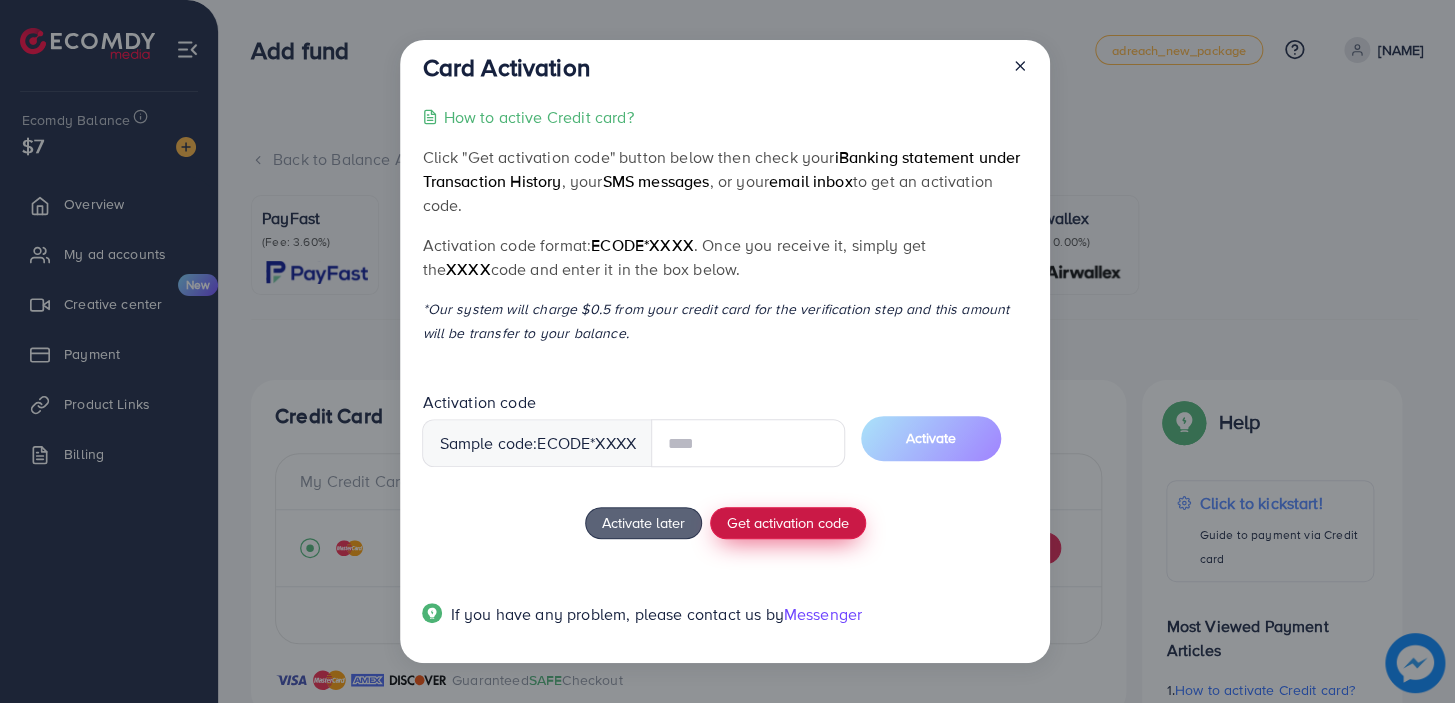 click on "Get activation code" at bounding box center [788, 523] 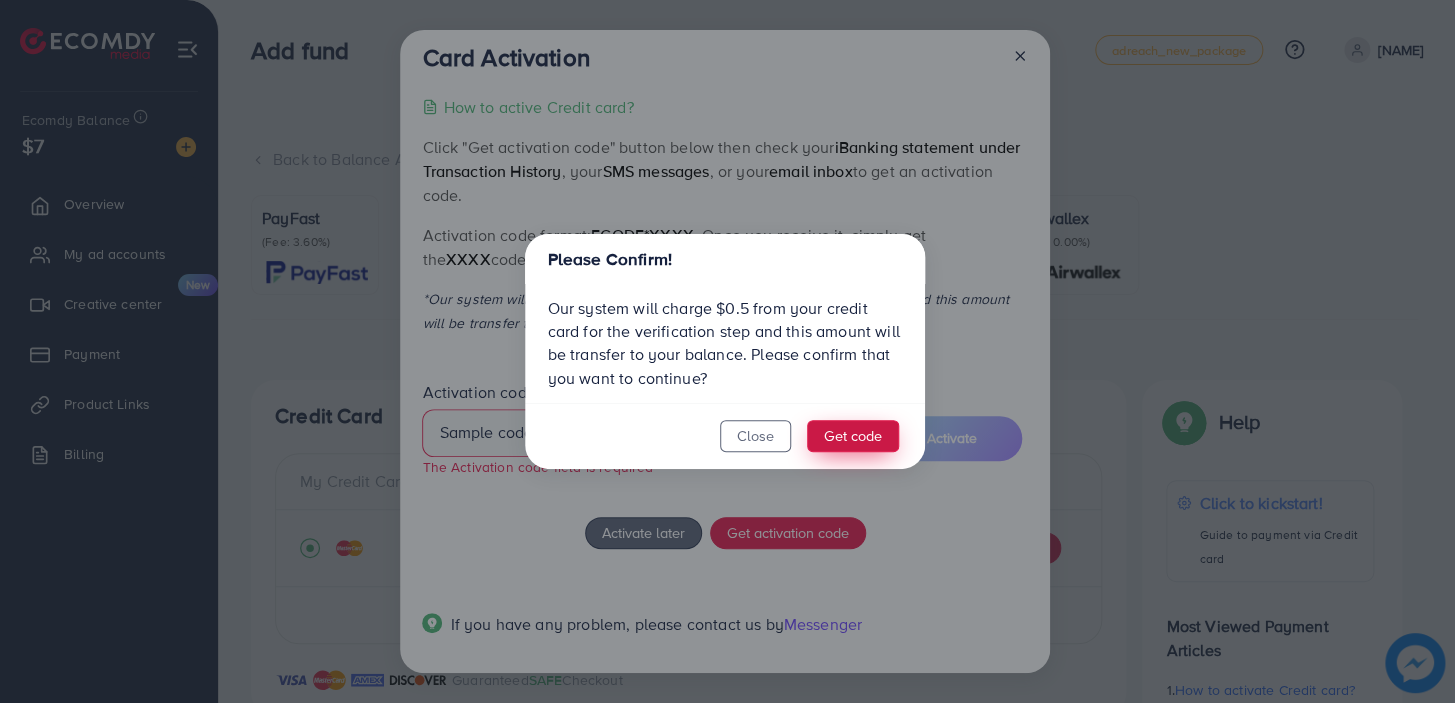 click on "Get code" at bounding box center (853, 436) 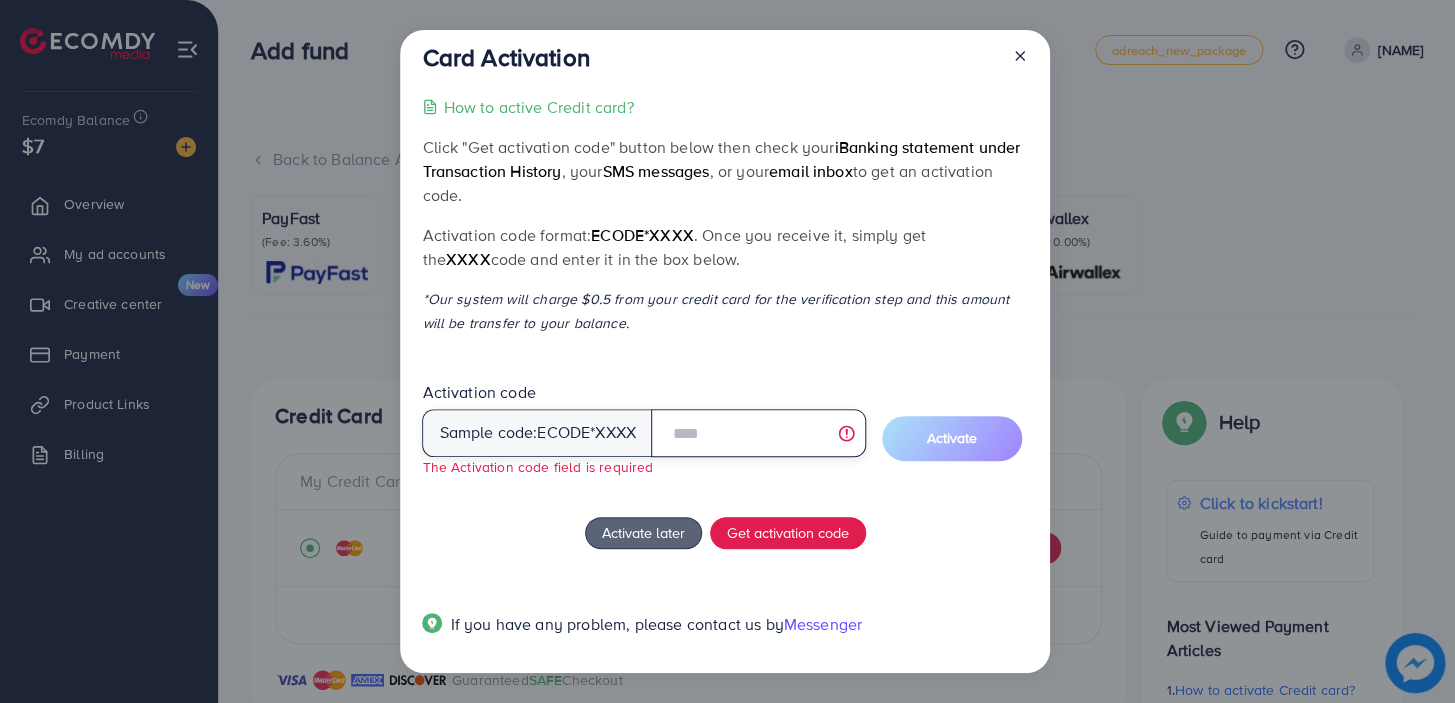 click at bounding box center [758, 433] 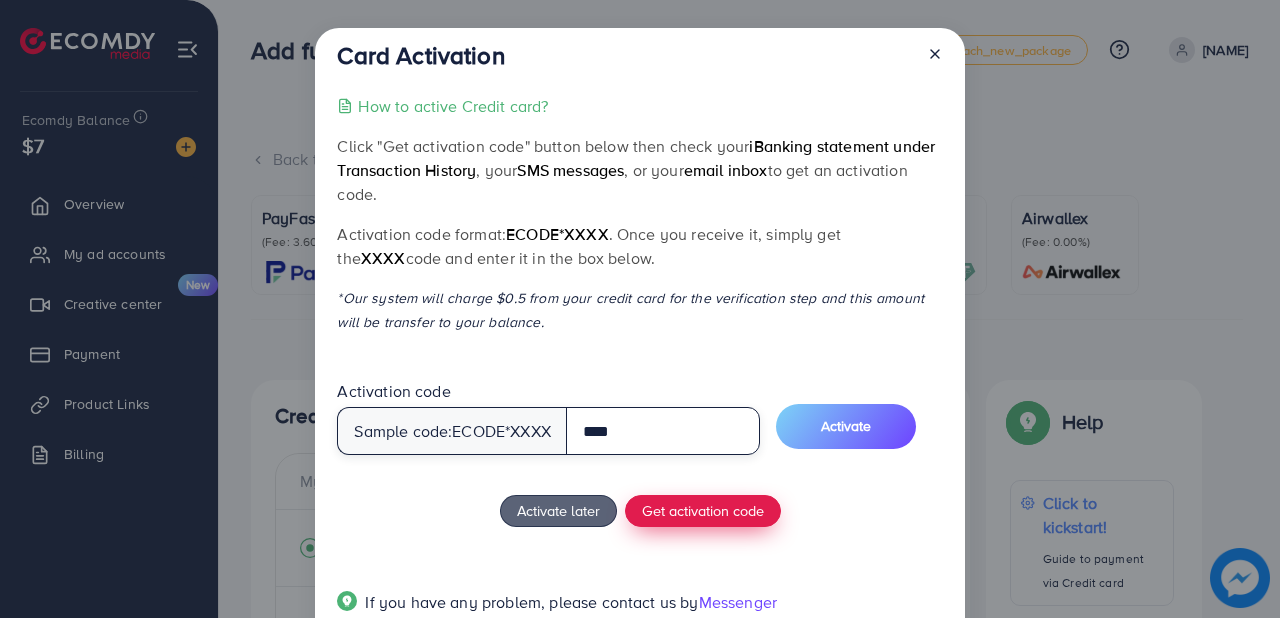 type on "****" 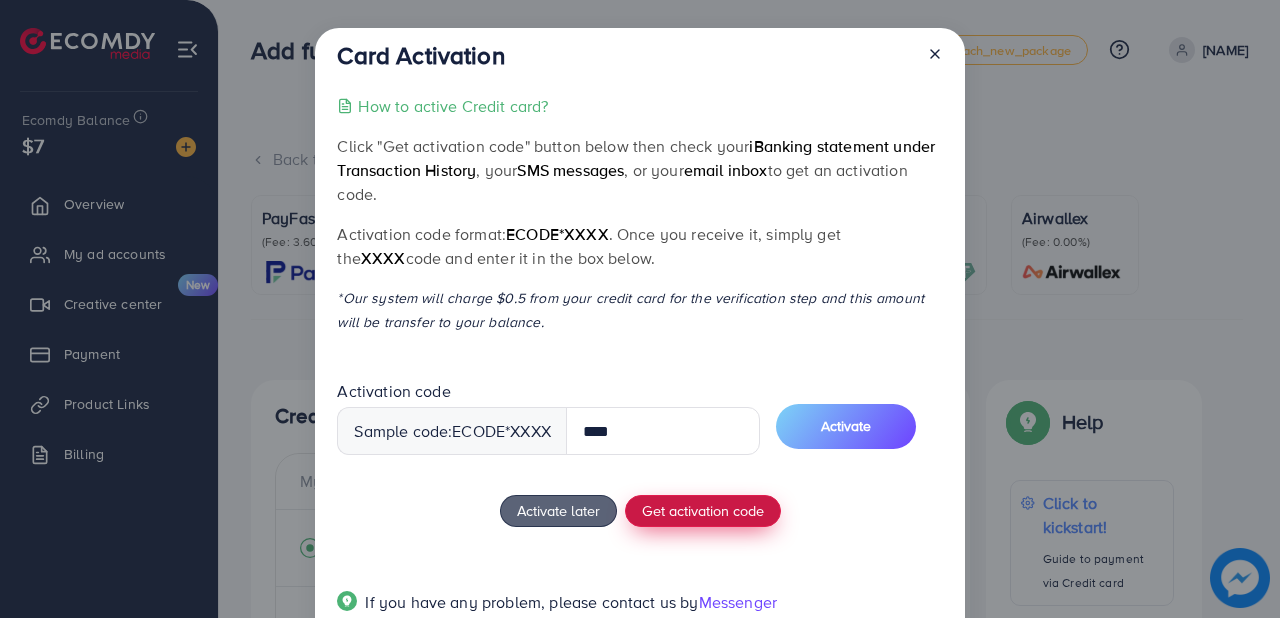 click on "Get activation code" at bounding box center (703, 510) 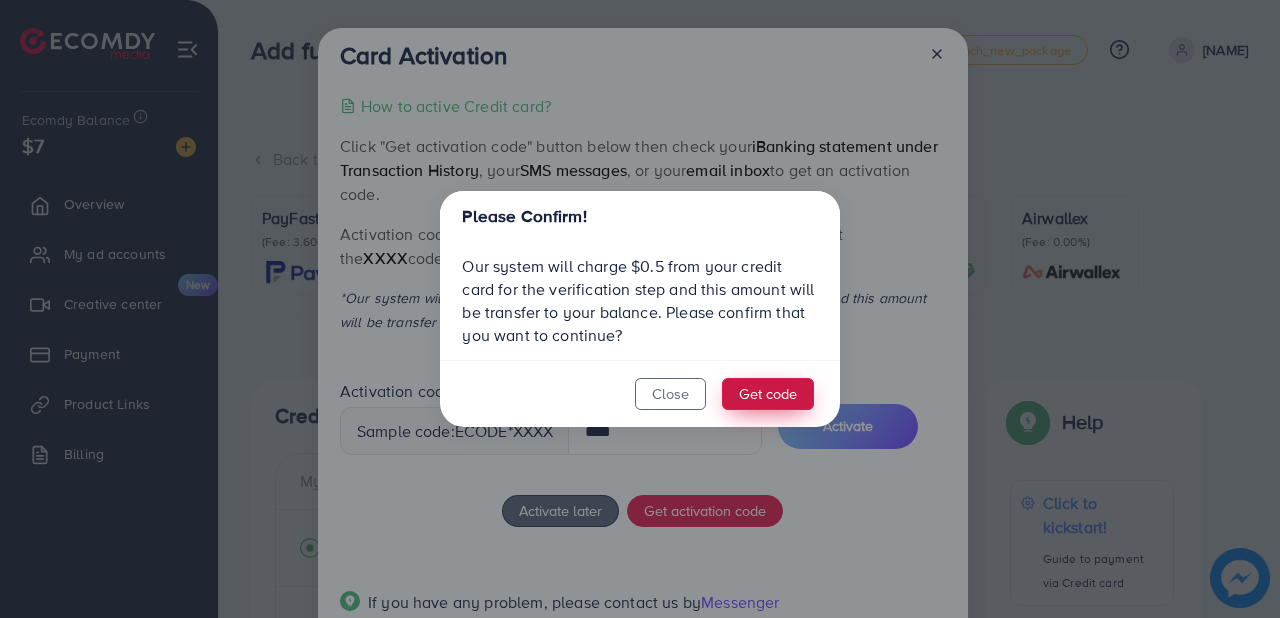 click on "Get code" at bounding box center [768, 394] 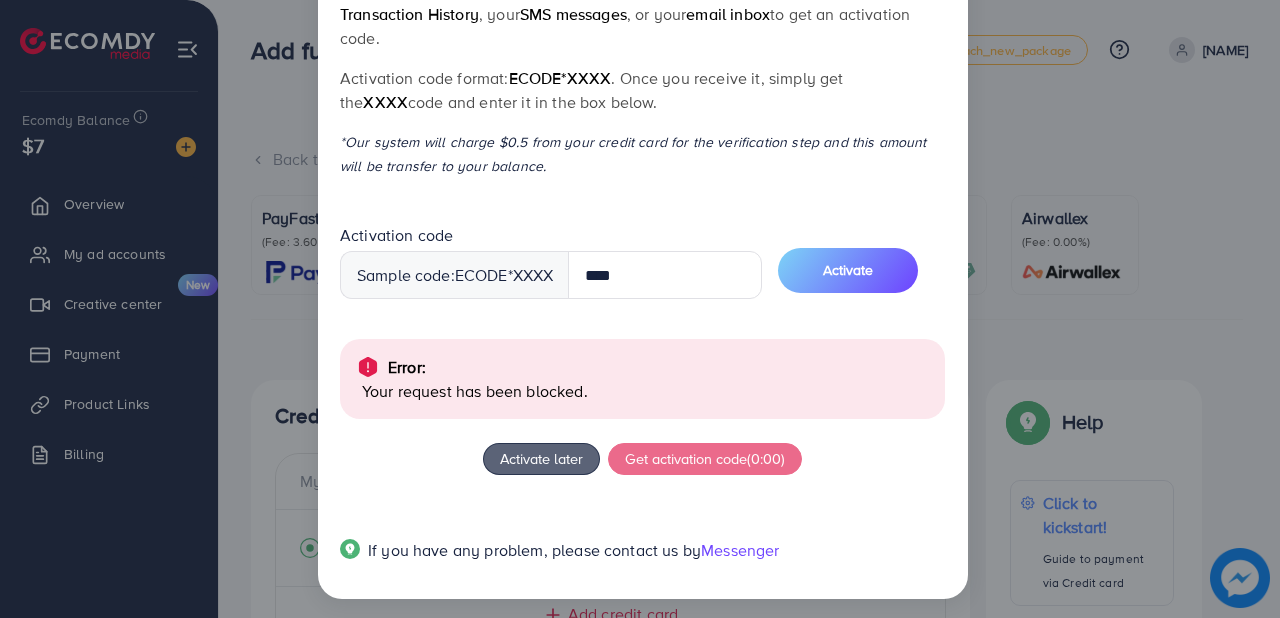 scroll, scrollTop: 164, scrollLeft: 0, axis: vertical 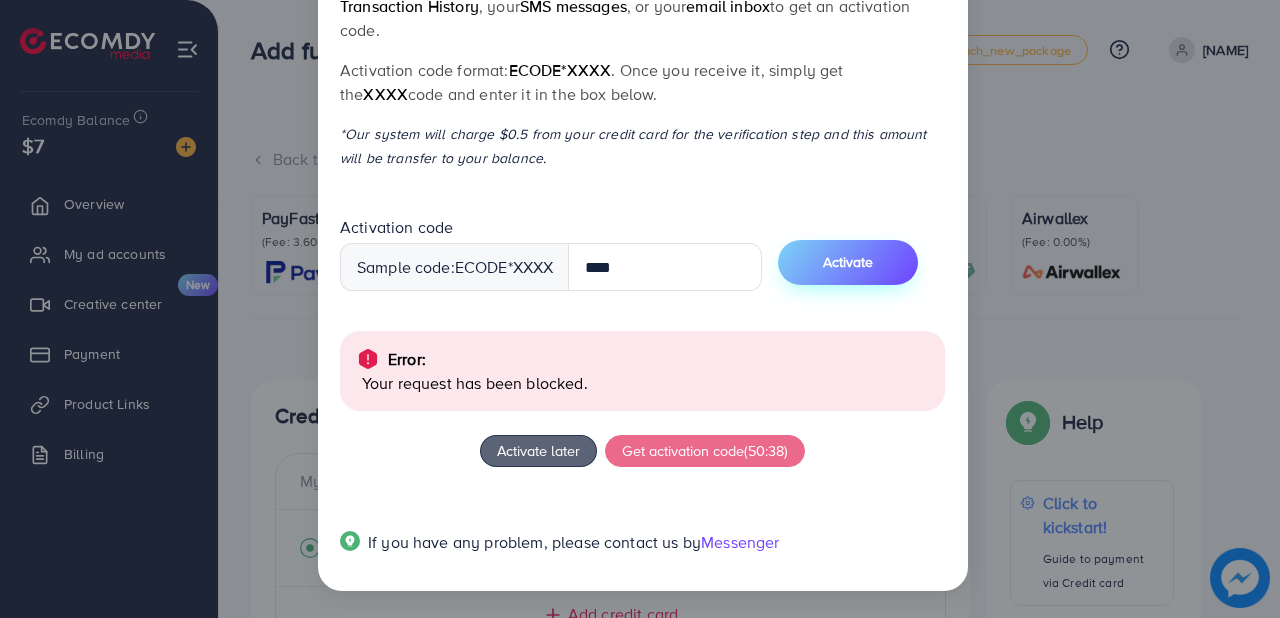 click on "Activate" at bounding box center (848, 262) 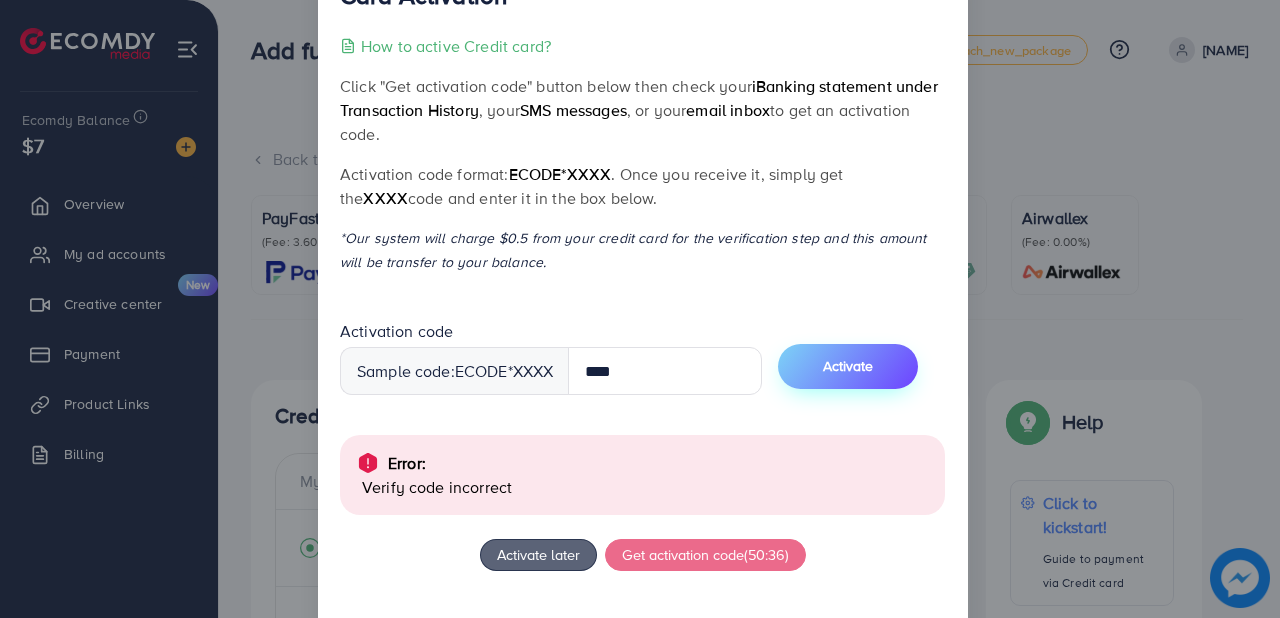 scroll, scrollTop: 164, scrollLeft: 0, axis: vertical 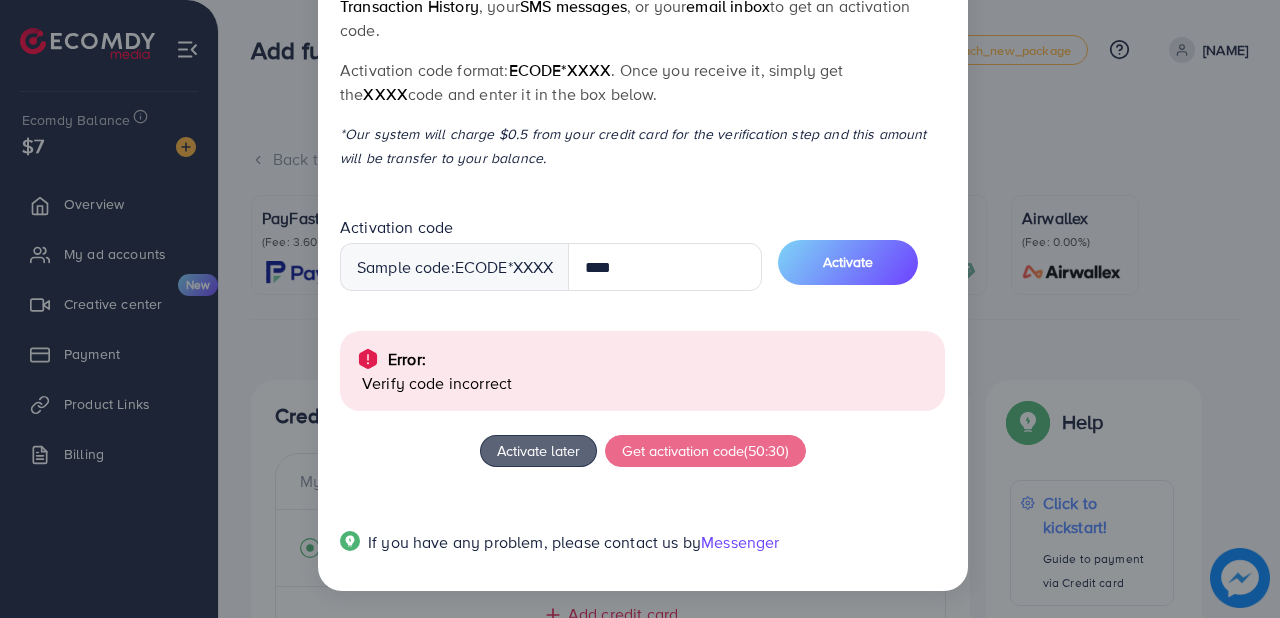 click on "Card Activation   How to active Credit card?   Click "Get activation code" button below then check your  iBanking statement under Transaction History , your  SMS messages , or your  email inbox  to get an activation code.   Activation code format:  ecode*XXXX . Once you receive it, simply get the  XXXX  code and enter it in the box below.   *Our system will charge $0.5 from your credit card for the verification step and this amount will be transfer to your balance.   Activation code   Sample code:  ecode *XXXX  ****  Activate   Error:  Verify code incorrect  Activate later   Get activation code  (50:30)  If you have any problem, please contact us by   Messenger" at bounding box center (640, 309) 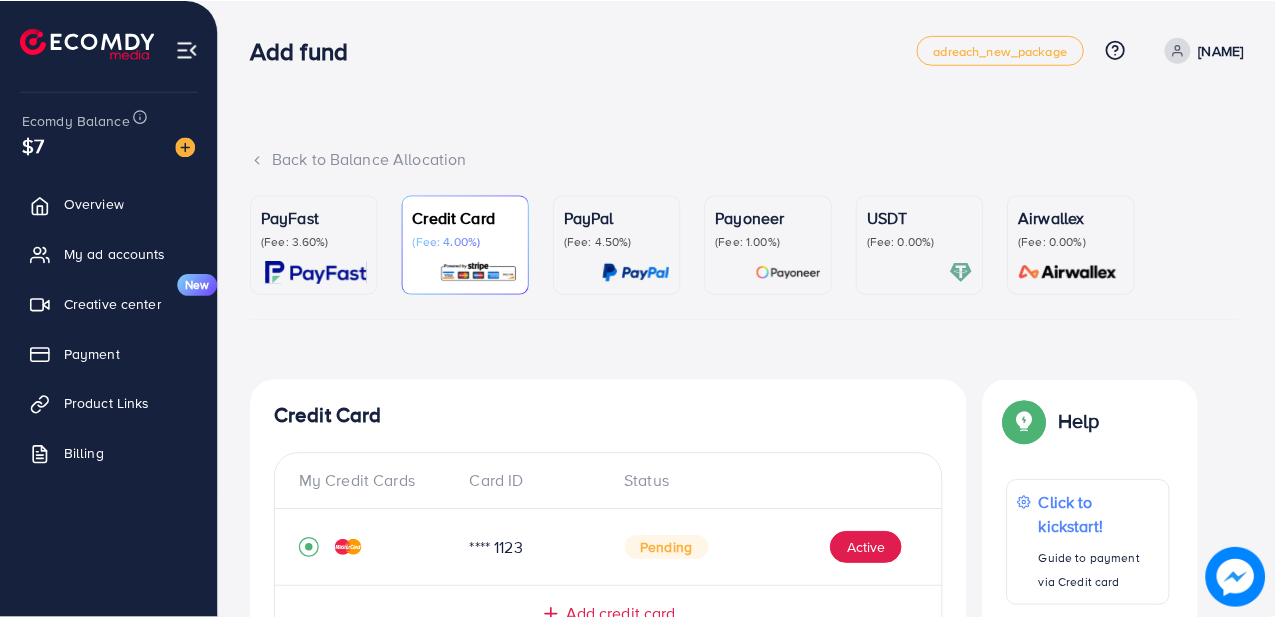 scroll, scrollTop: 60, scrollLeft: 0, axis: vertical 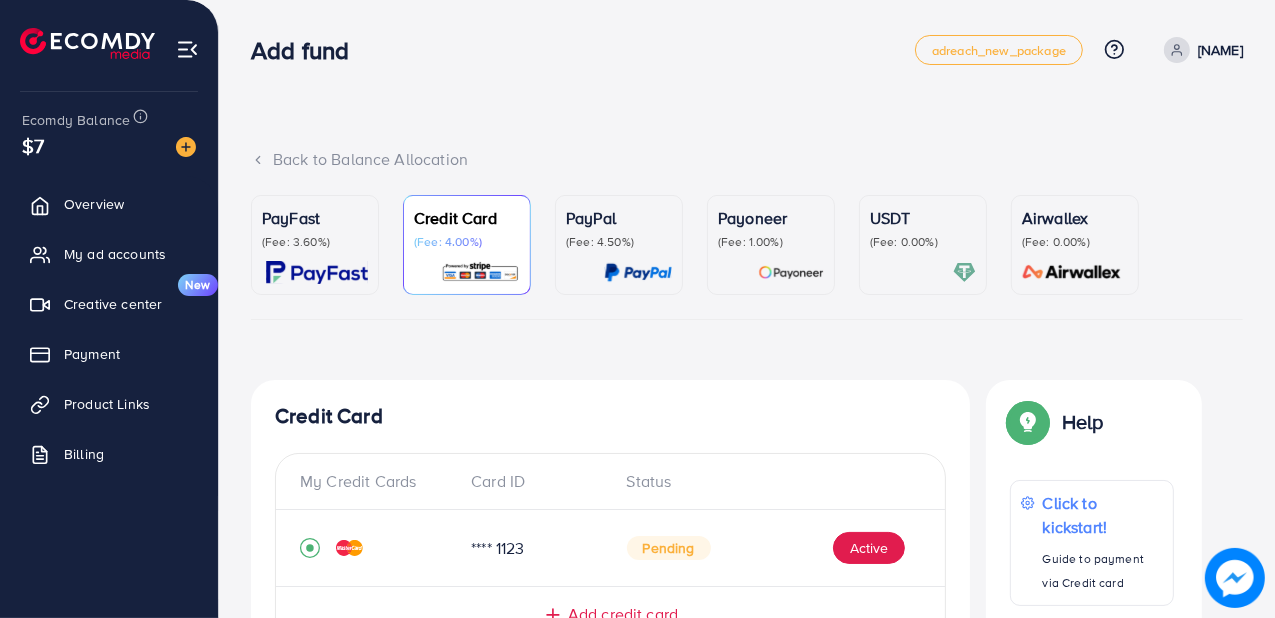 click on "(Fee: 0.00%)" at bounding box center [923, 242] 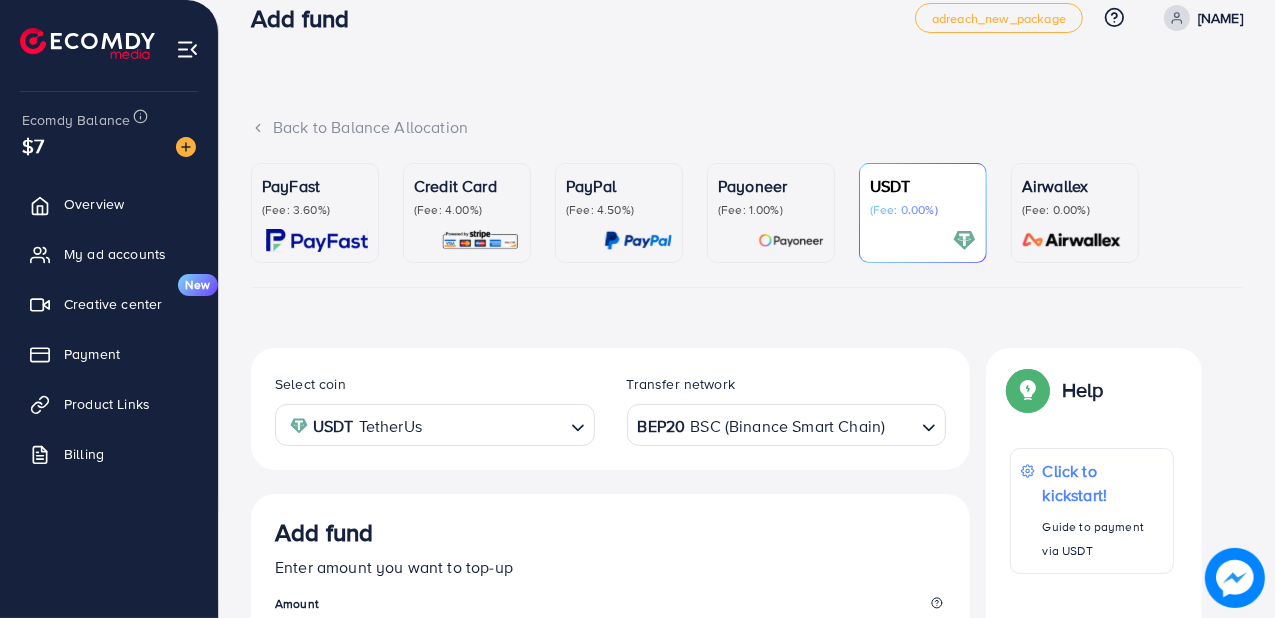 scroll, scrollTop: 0, scrollLeft: 0, axis: both 